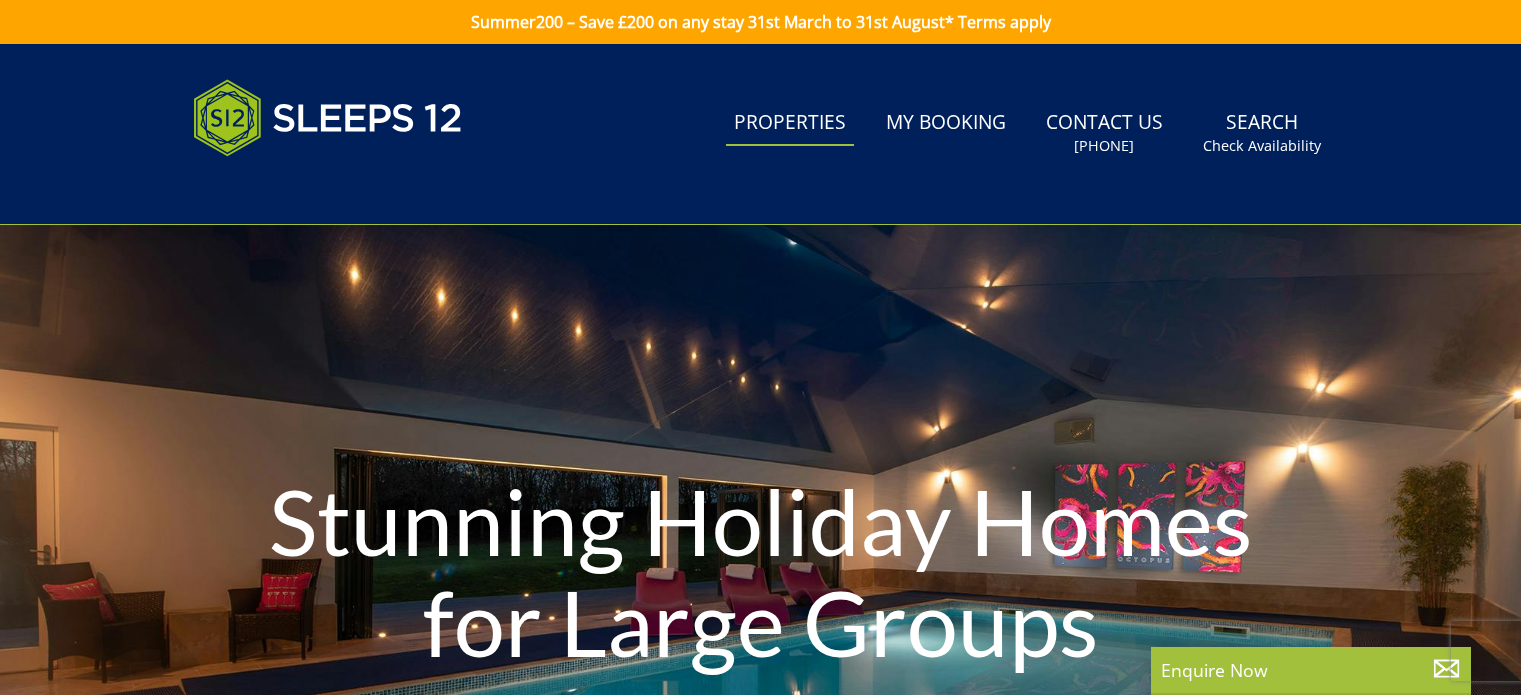 scroll, scrollTop: 0, scrollLeft: 0, axis: both 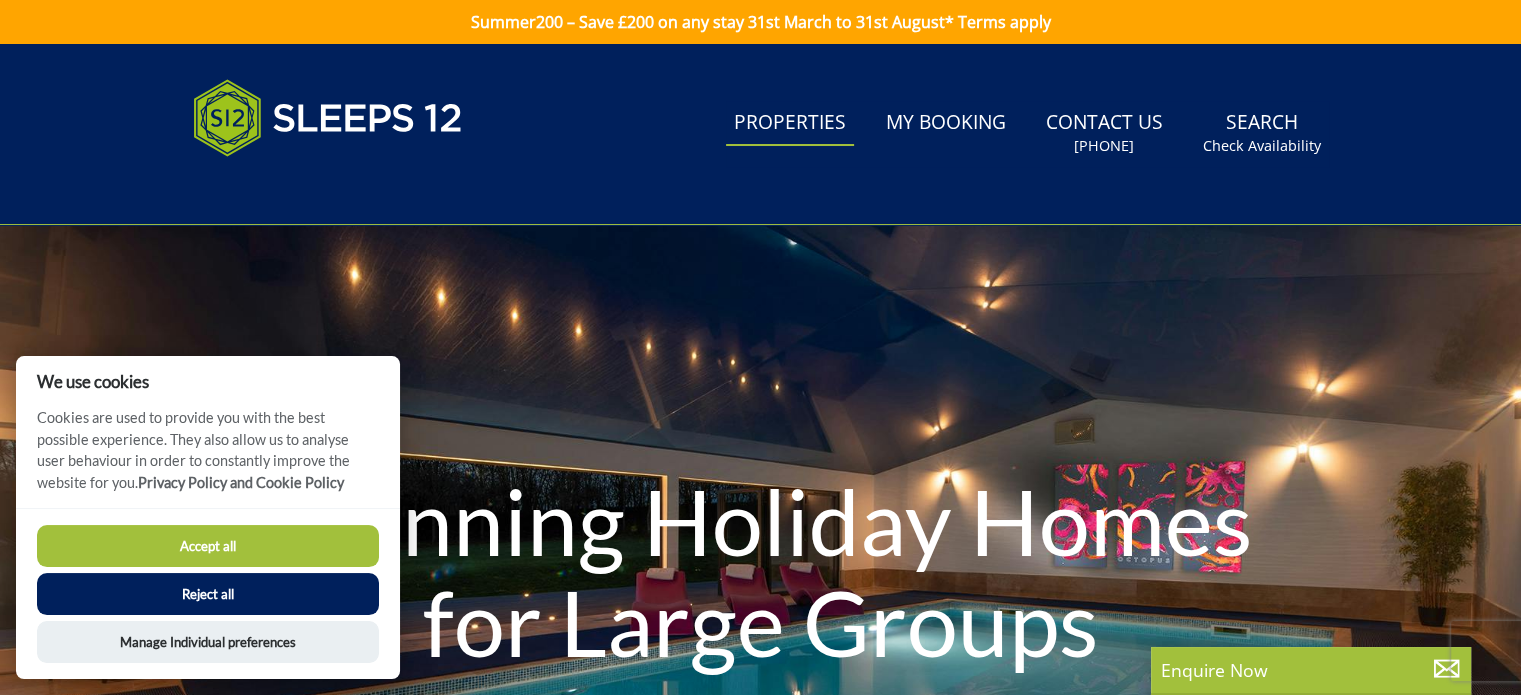 click on "Reject all" at bounding box center [208, 594] 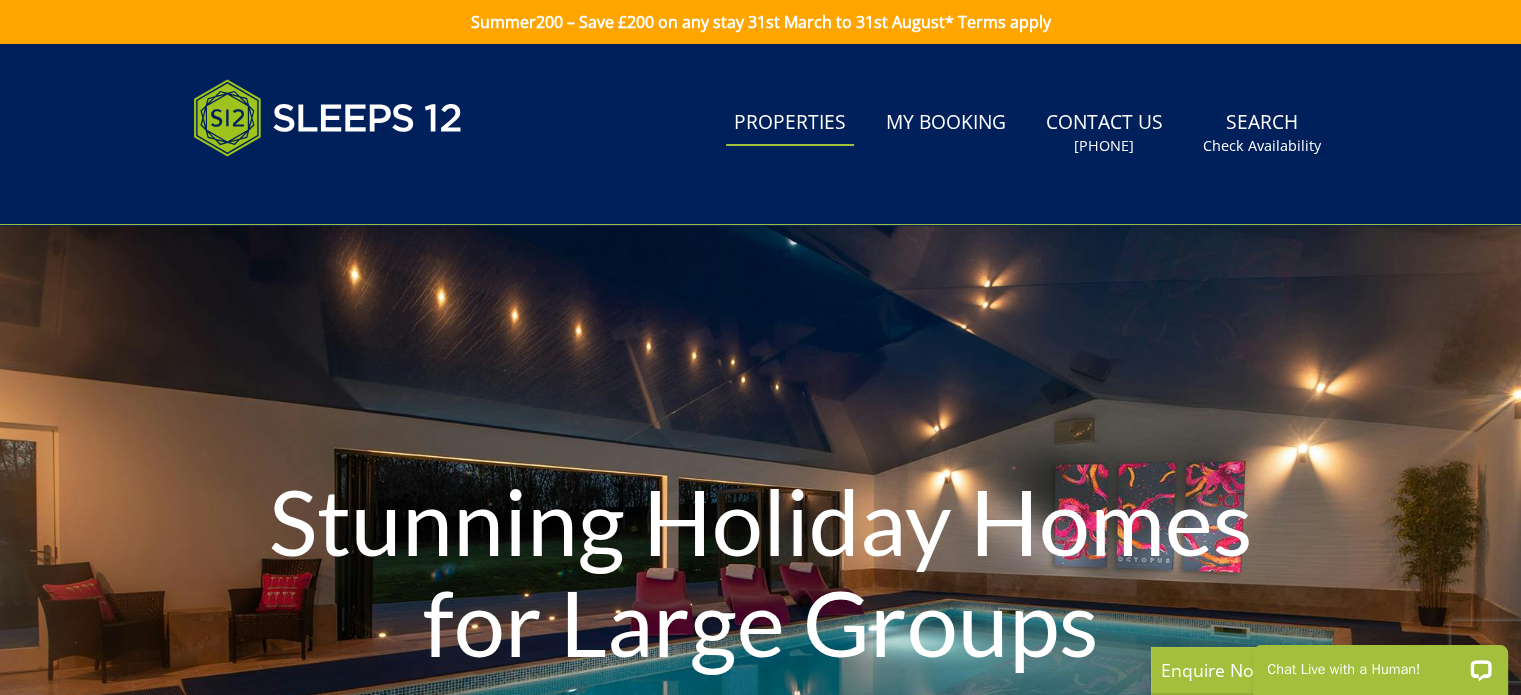 scroll, scrollTop: 0, scrollLeft: 0, axis: both 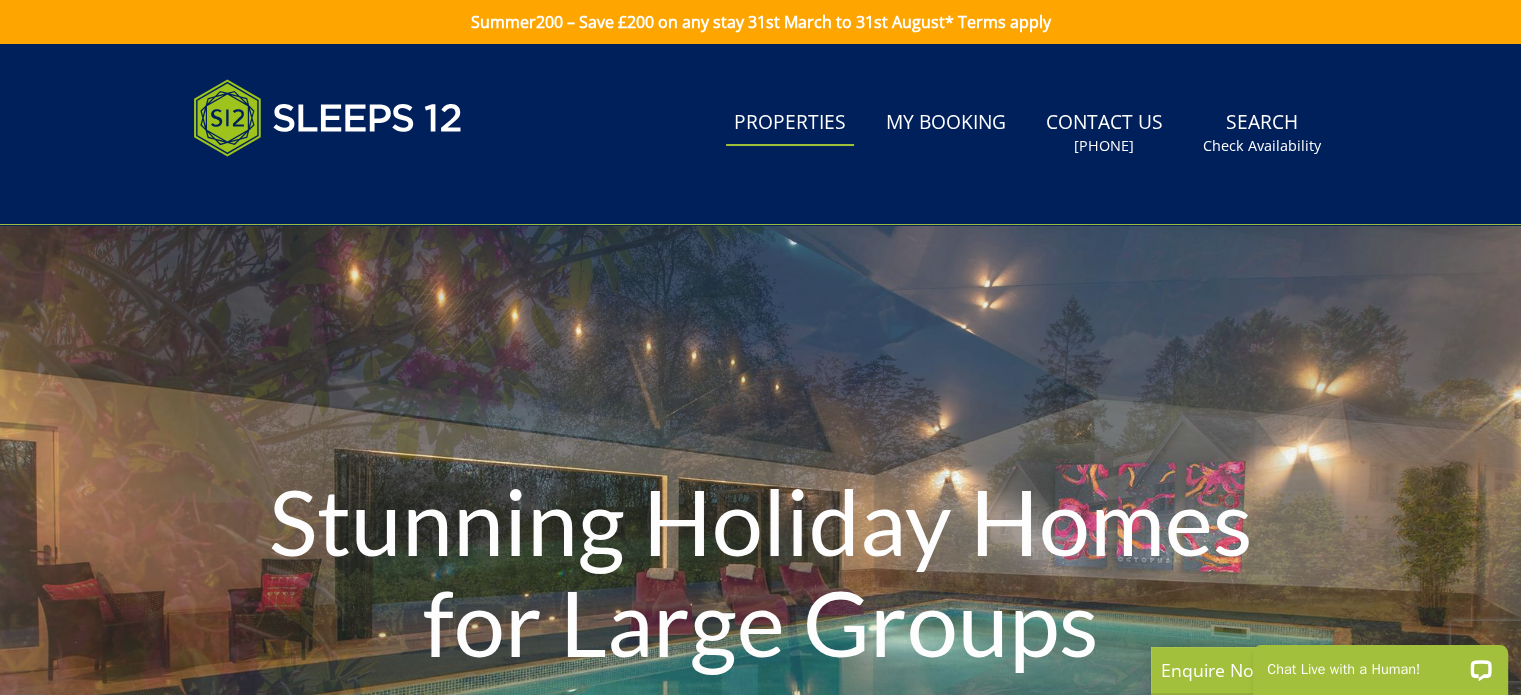 click on "Properties" at bounding box center (790, 123) 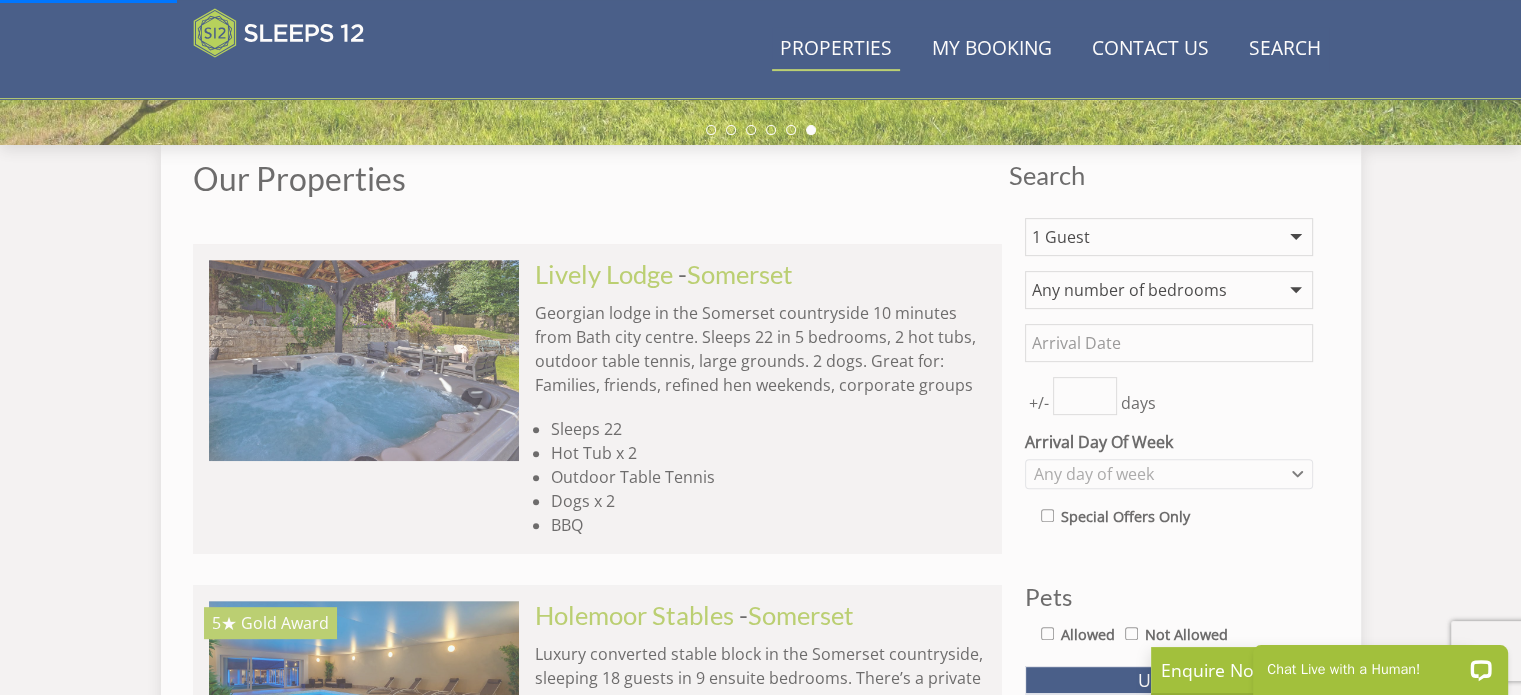 scroll, scrollTop: 700, scrollLeft: 0, axis: vertical 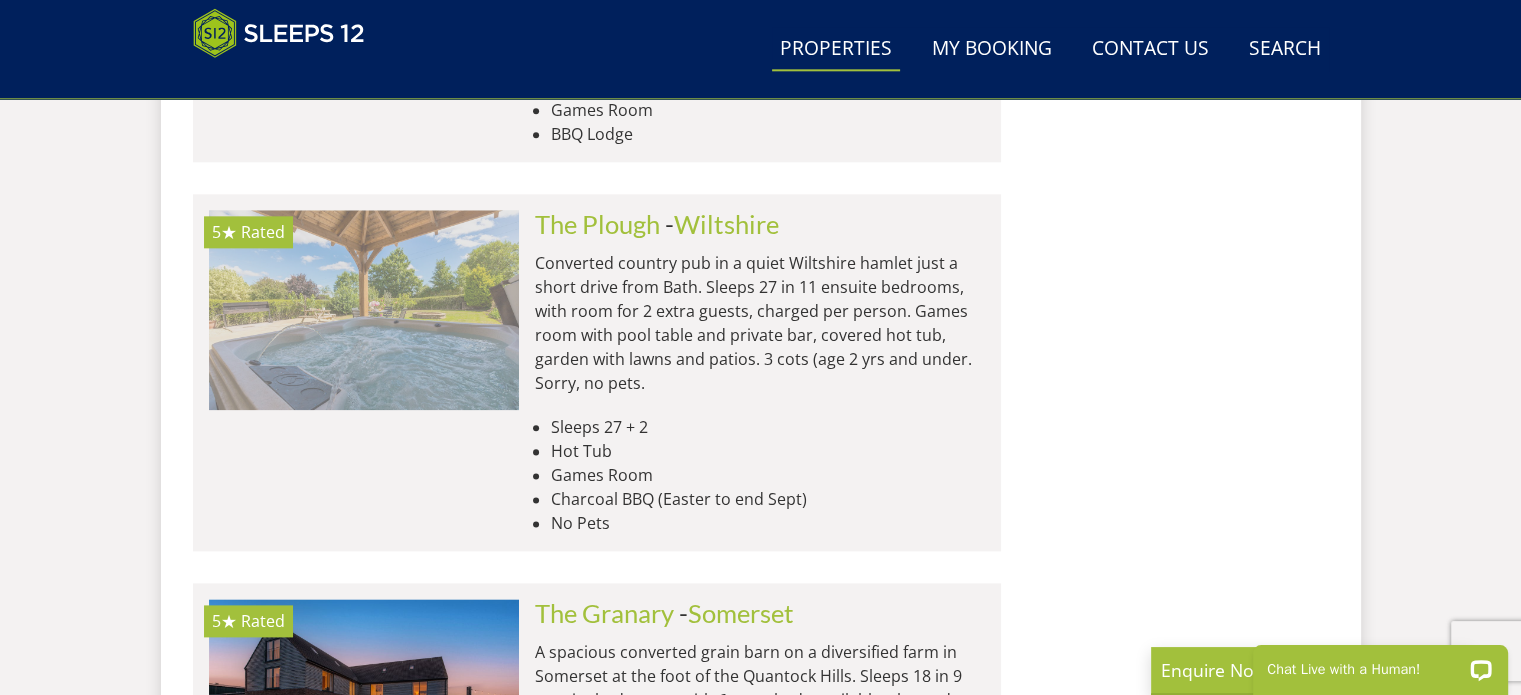 click at bounding box center [364, 310] 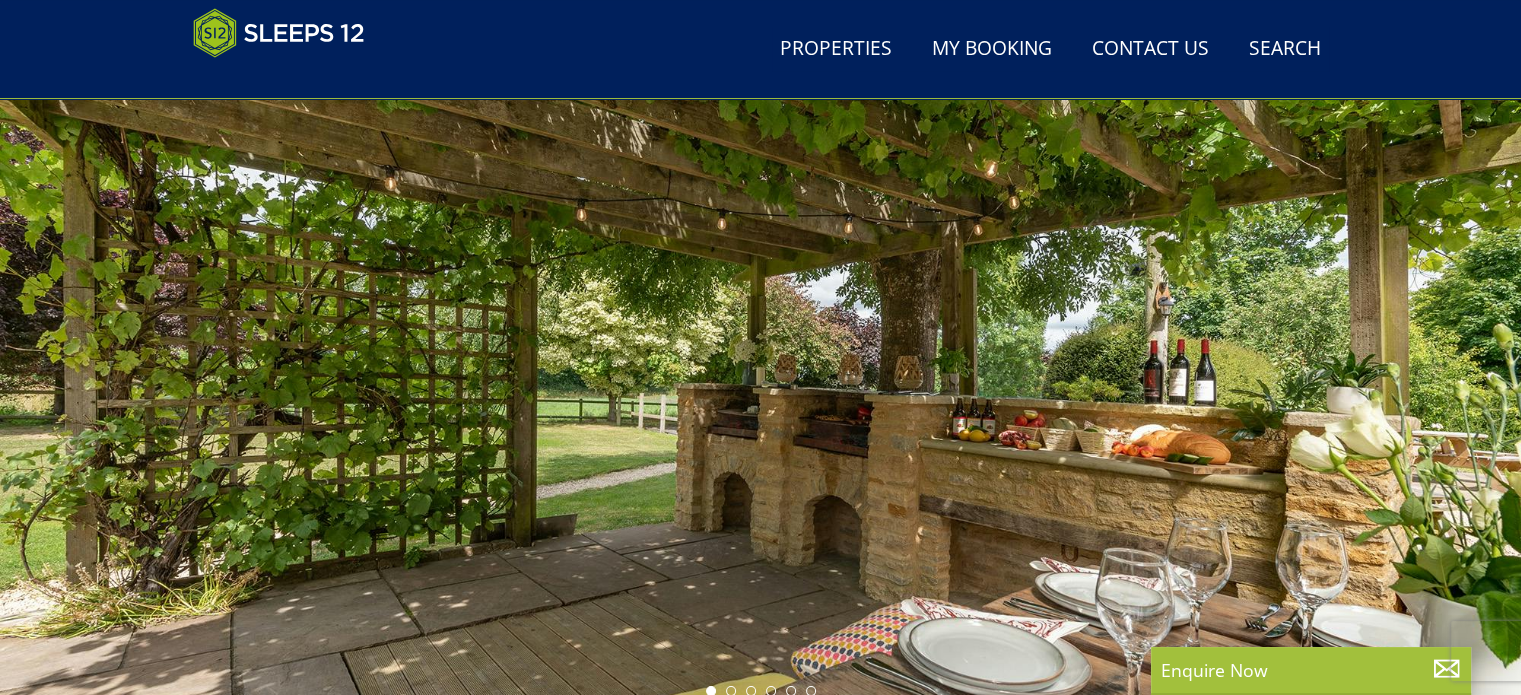scroll, scrollTop: 300, scrollLeft: 0, axis: vertical 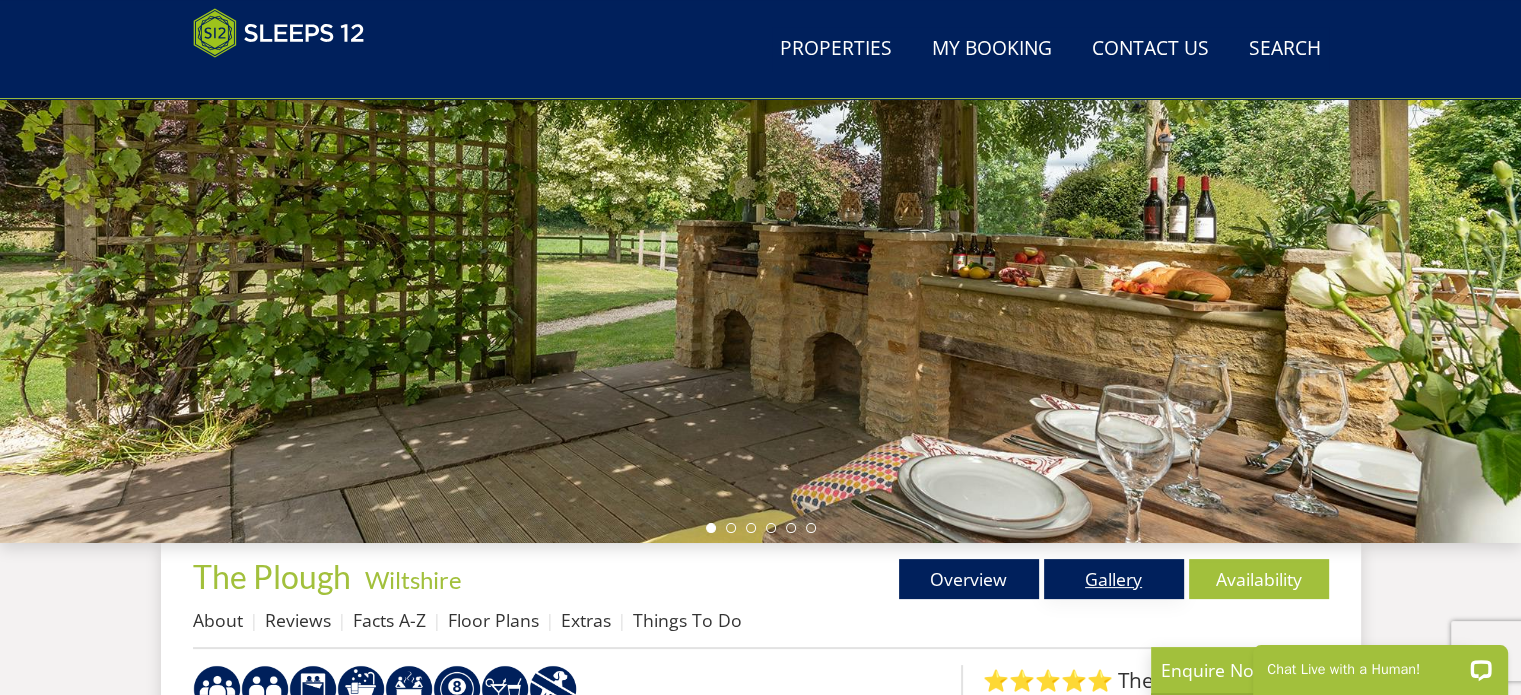 click on "Gallery" at bounding box center (1114, 579) 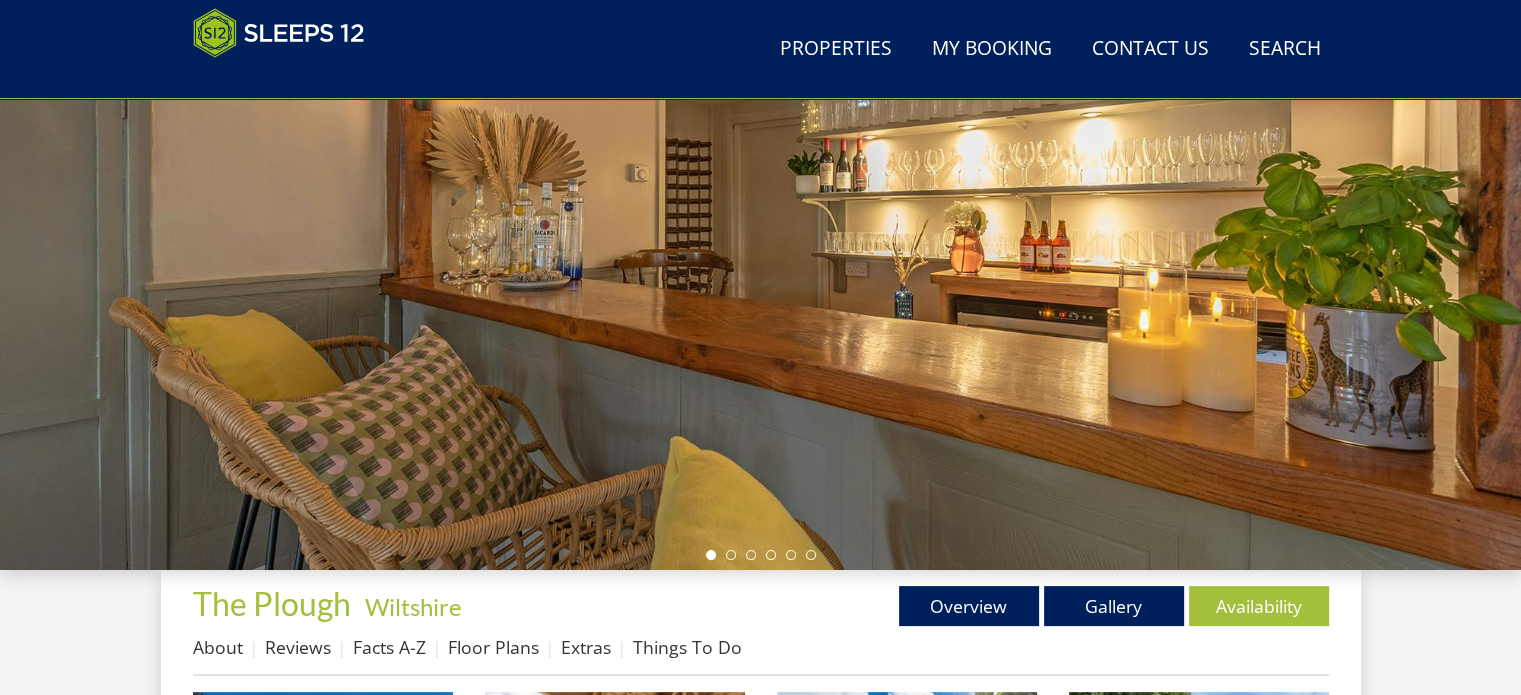 scroll, scrollTop: 300, scrollLeft: 0, axis: vertical 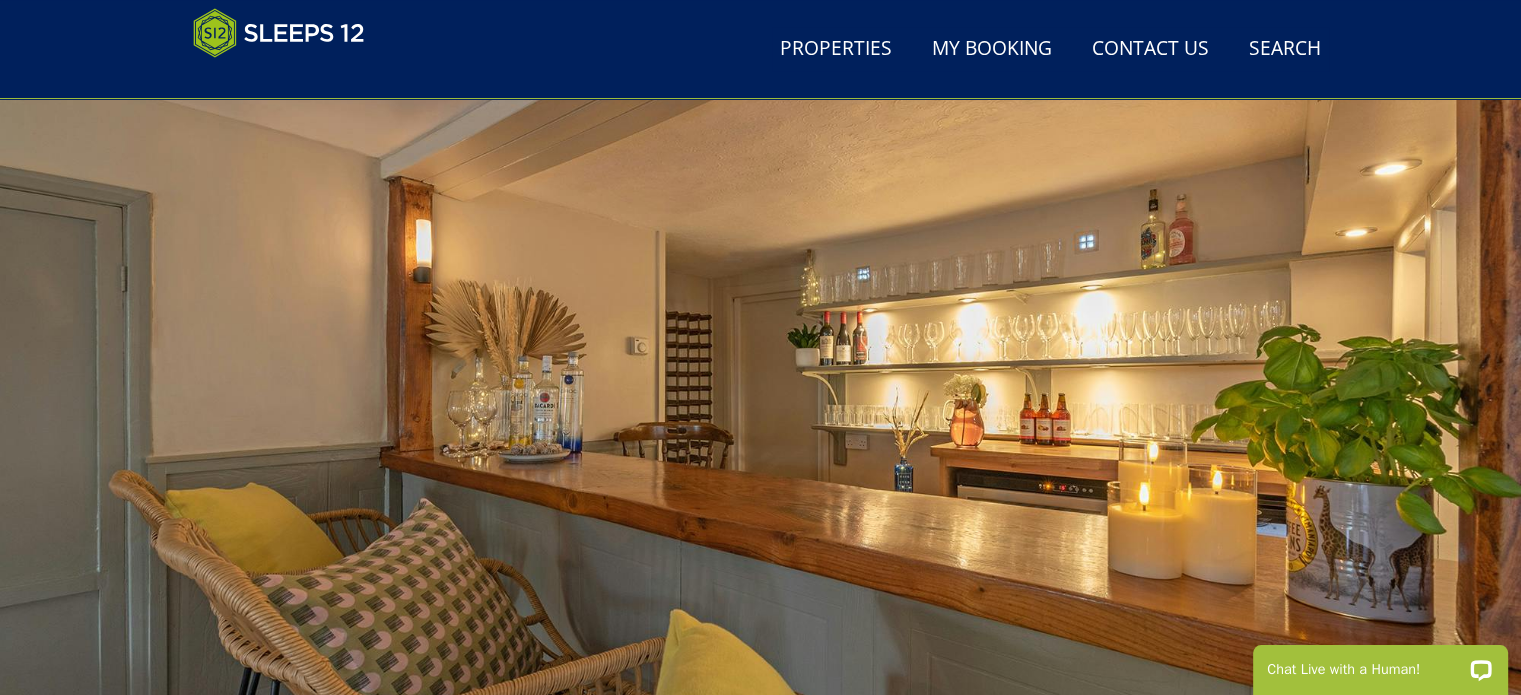 click at bounding box center [760, 393] 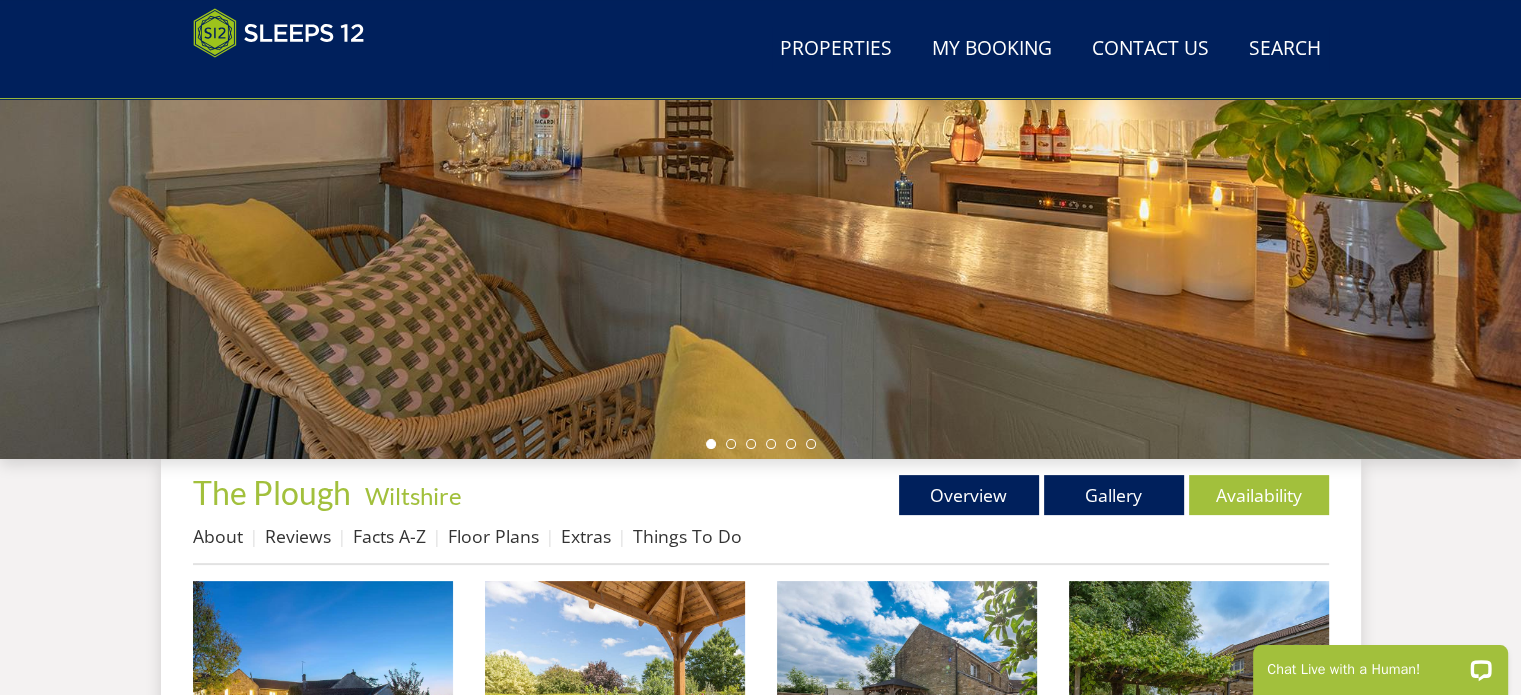 scroll, scrollTop: 400, scrollLeft: 0, axis: vertical 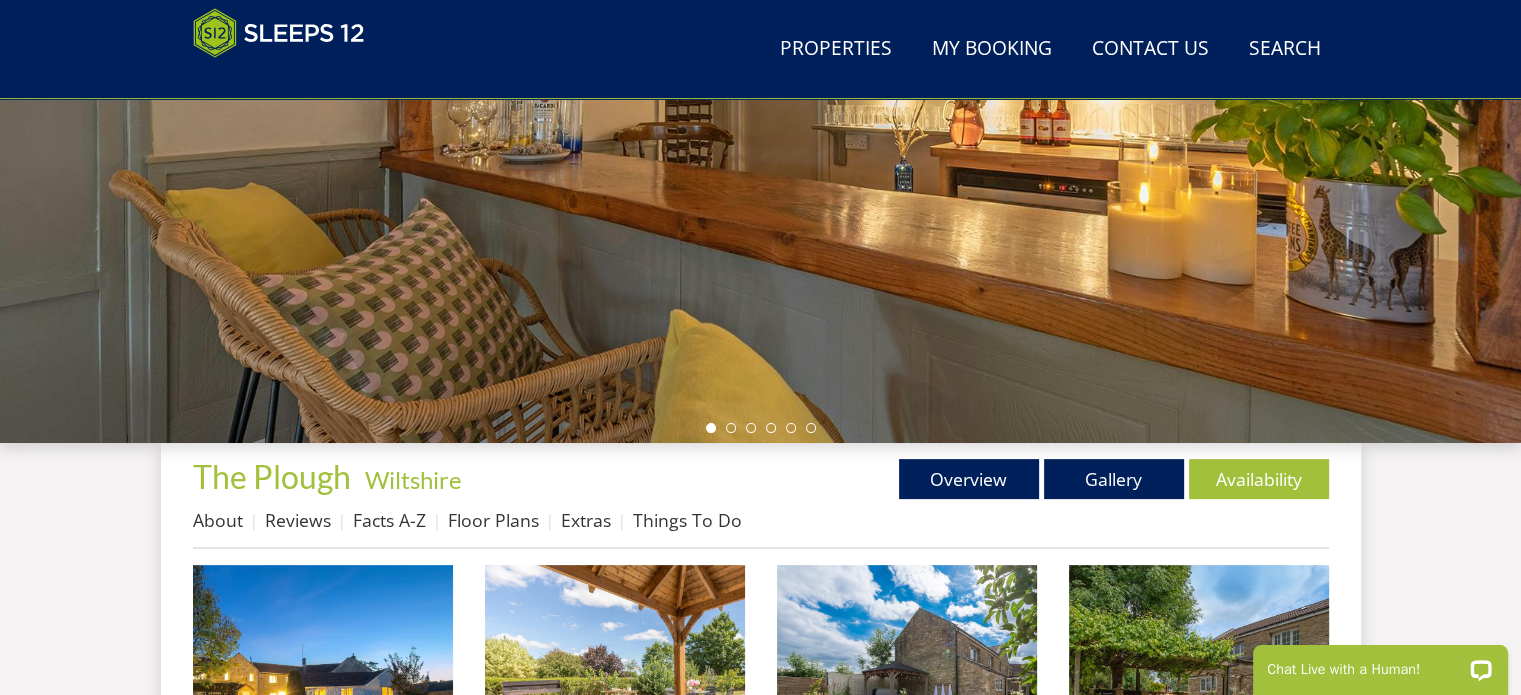 click at bounding box center [760, 93] 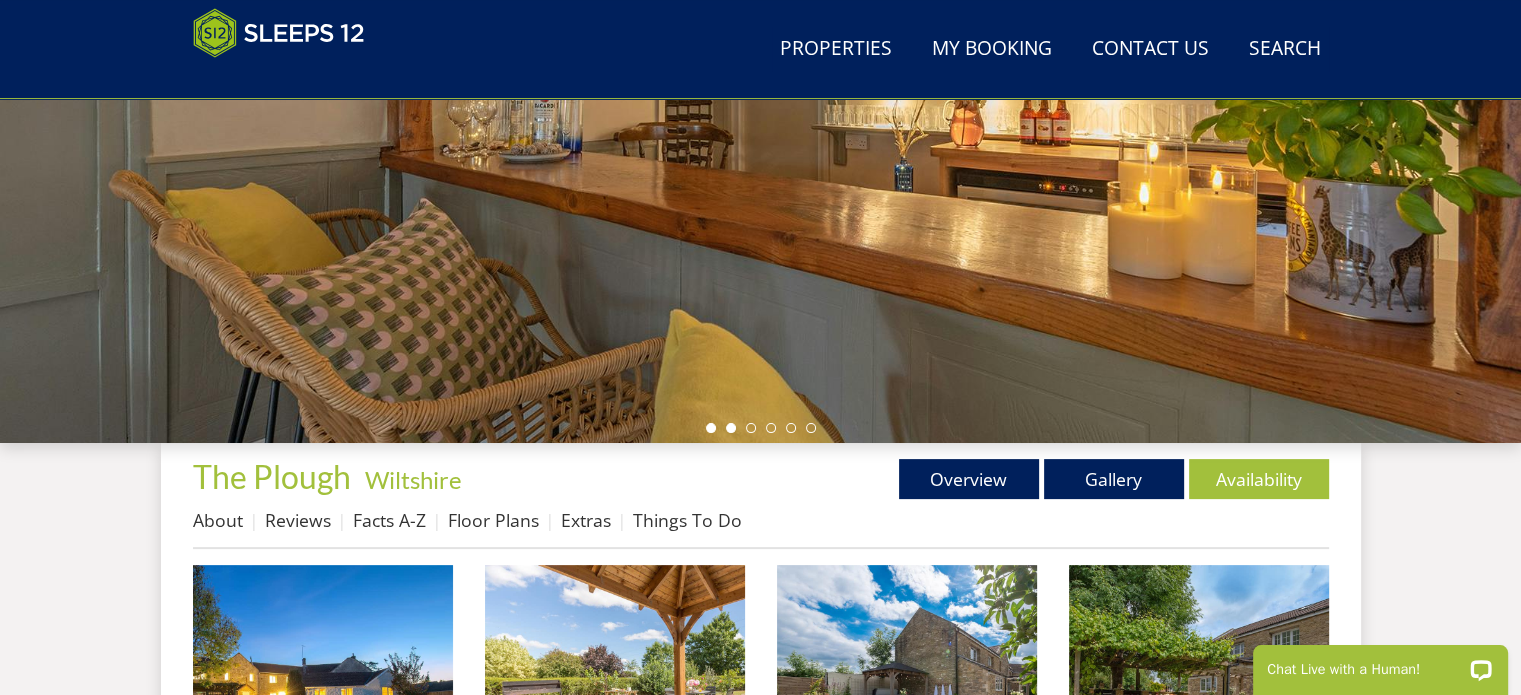 click at bounding box center (731, 428) 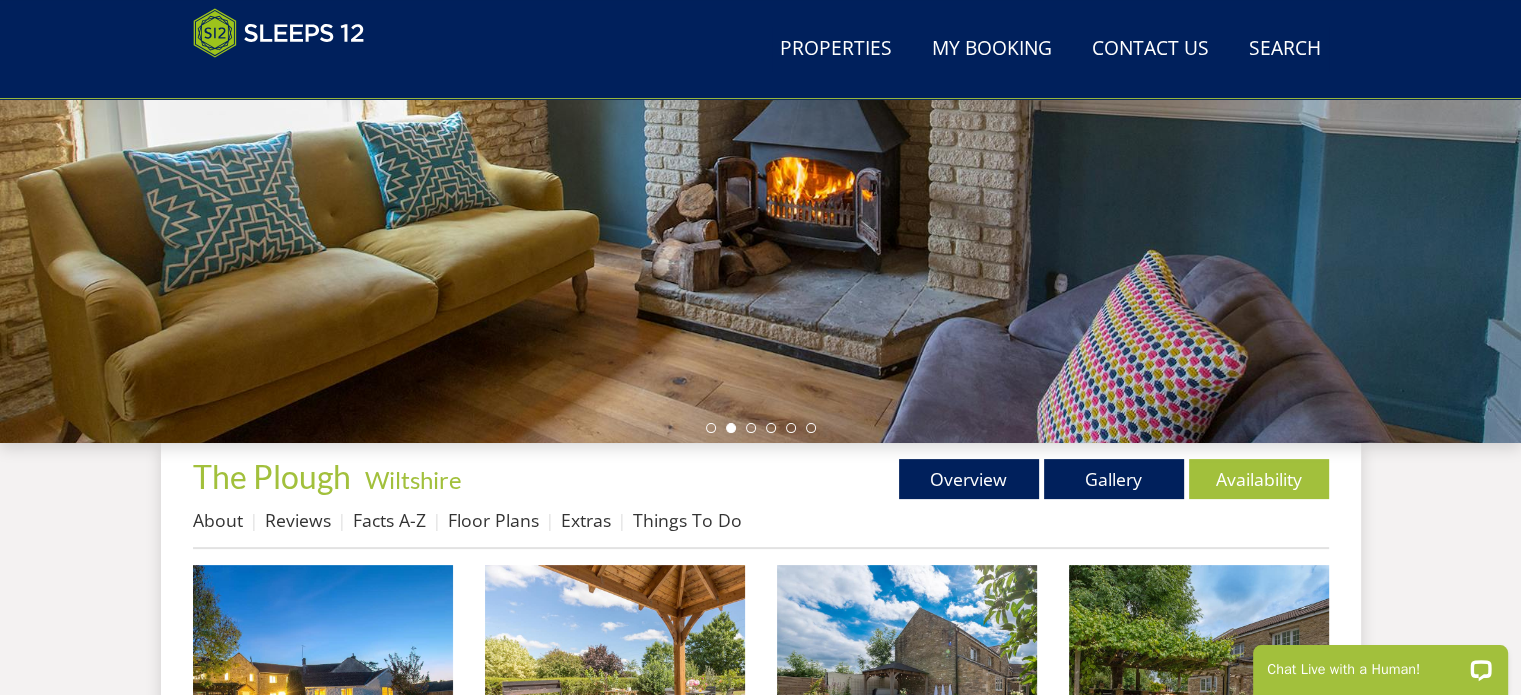 scroll, scrollTop: 300, scrollLeft: 0, axis: vertical 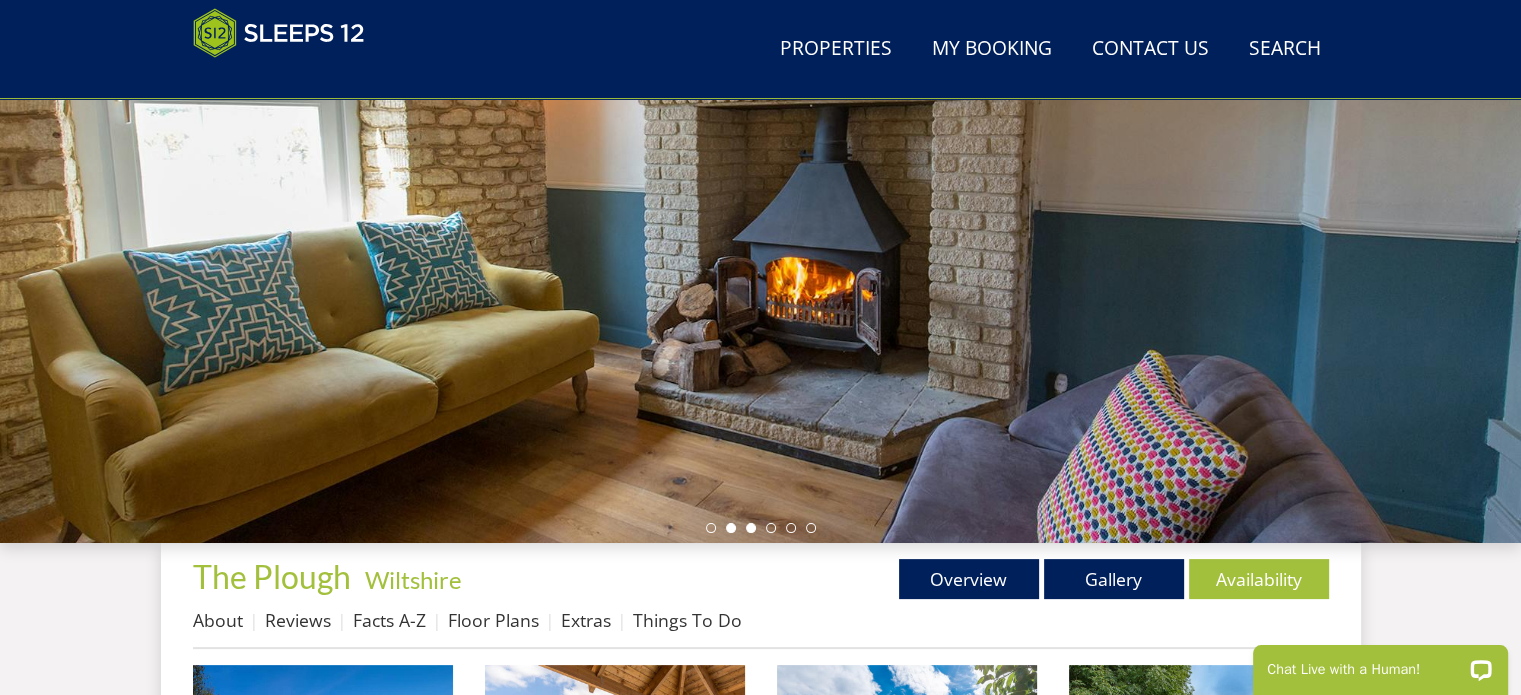 click at bounding box center [751, 528] 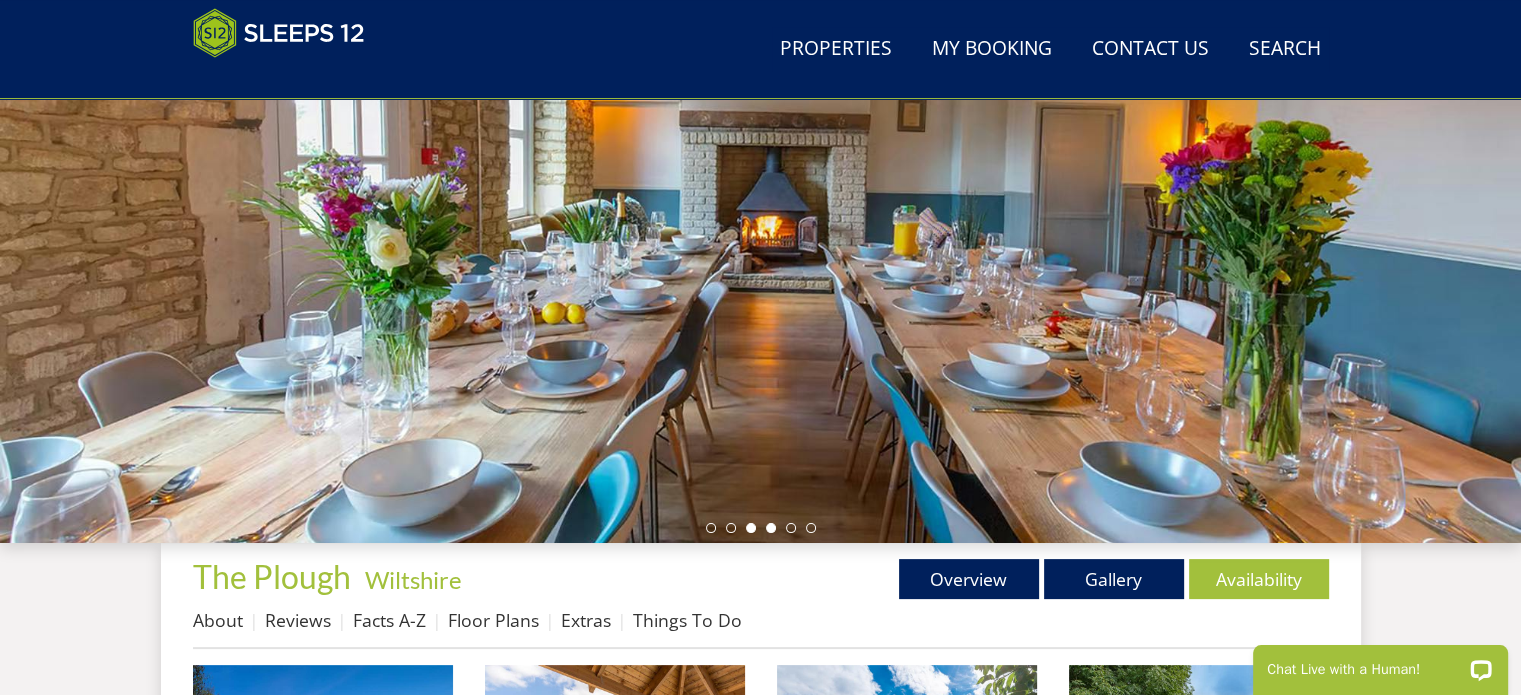 click at bounding box center (771, 528) 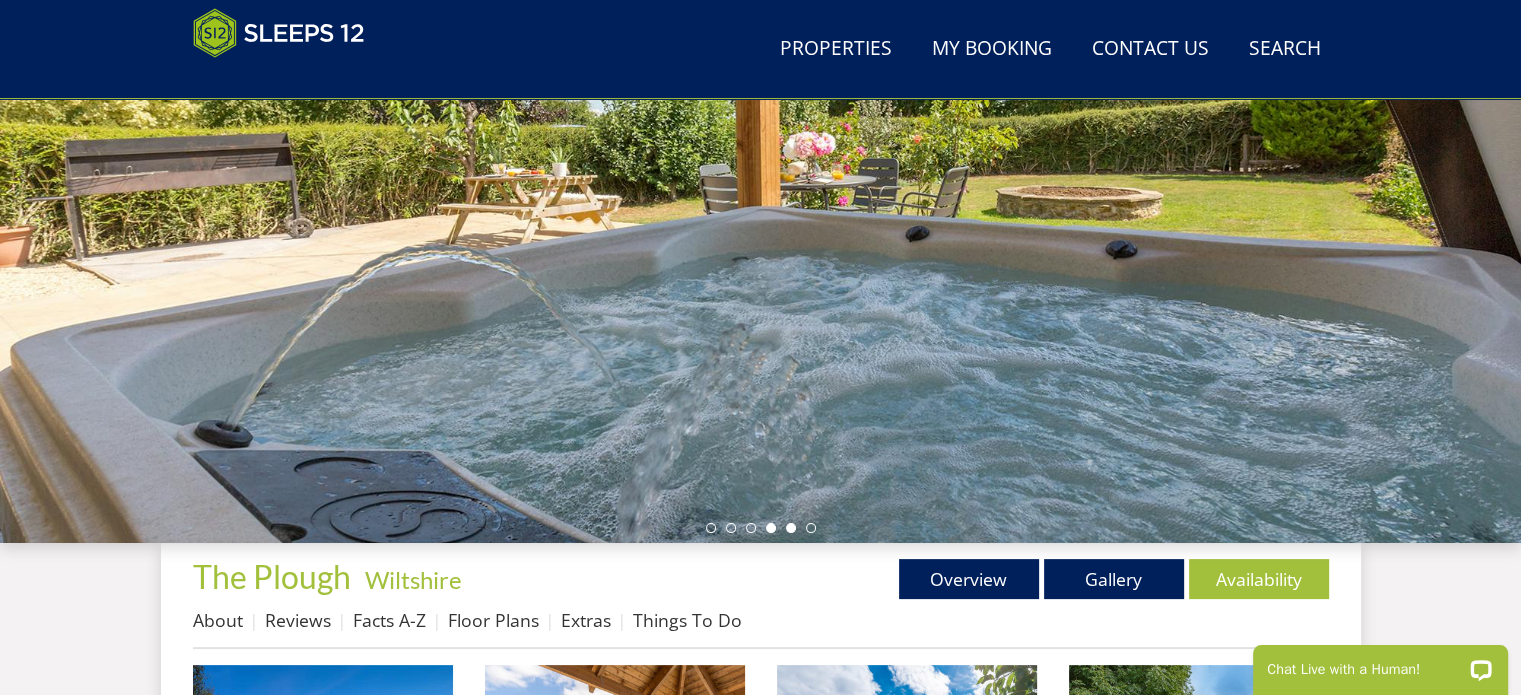 click at bounding box center (791, 528) 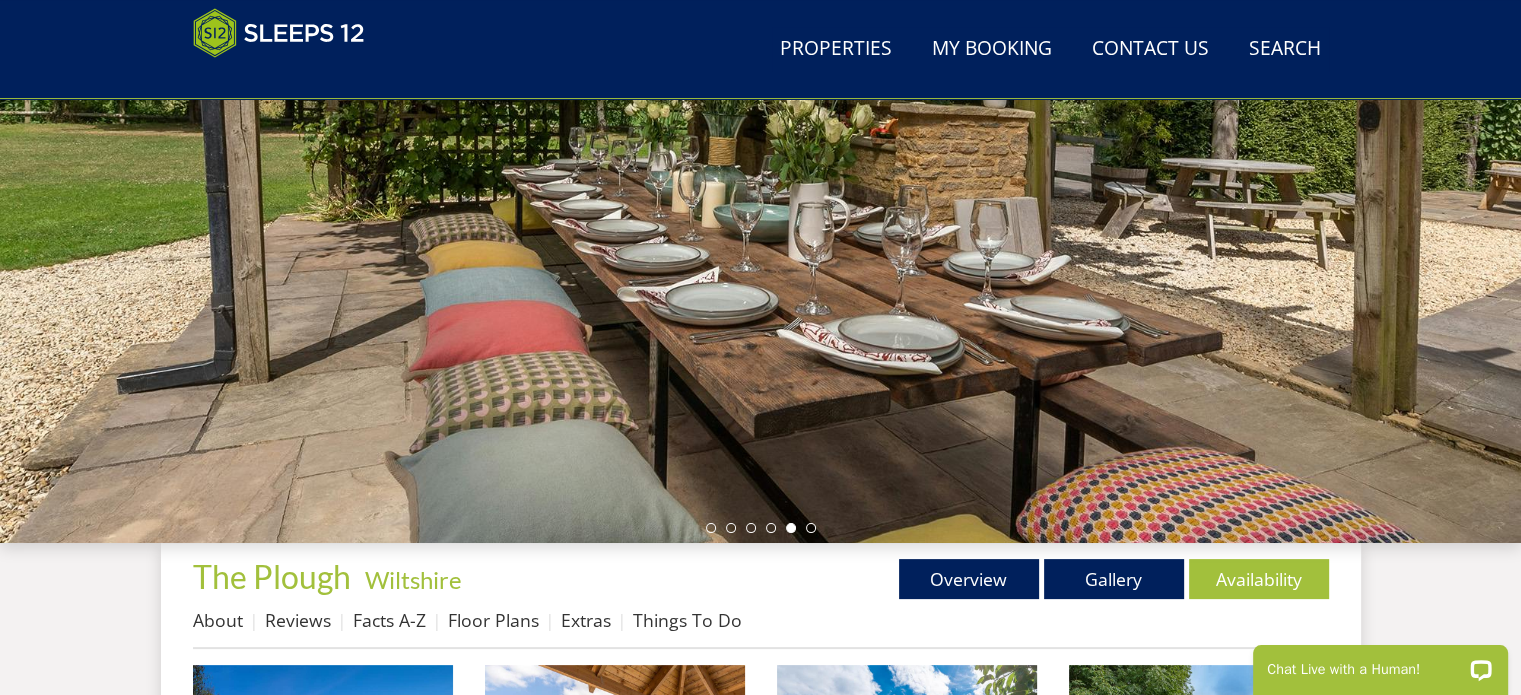 click at bounding box center [761, 528] 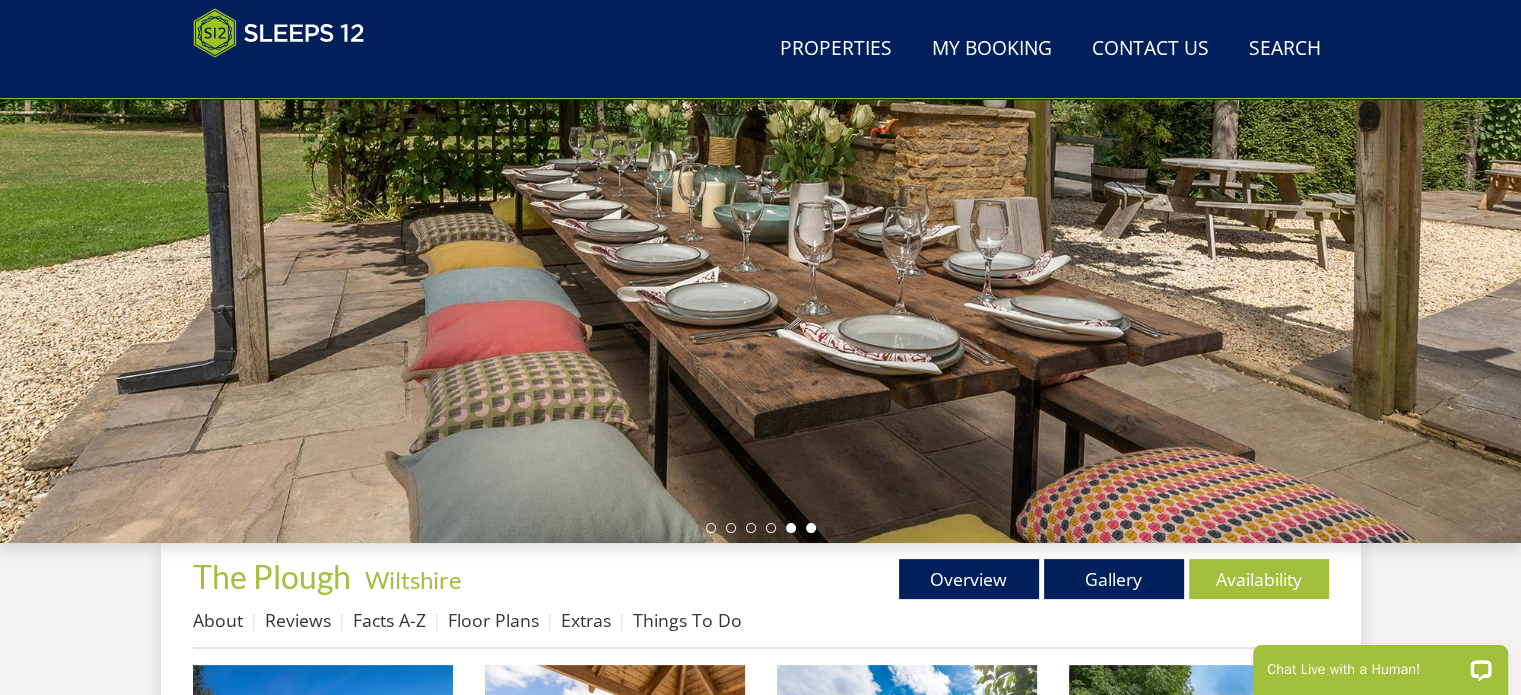 click at bounding box center (811, 528) 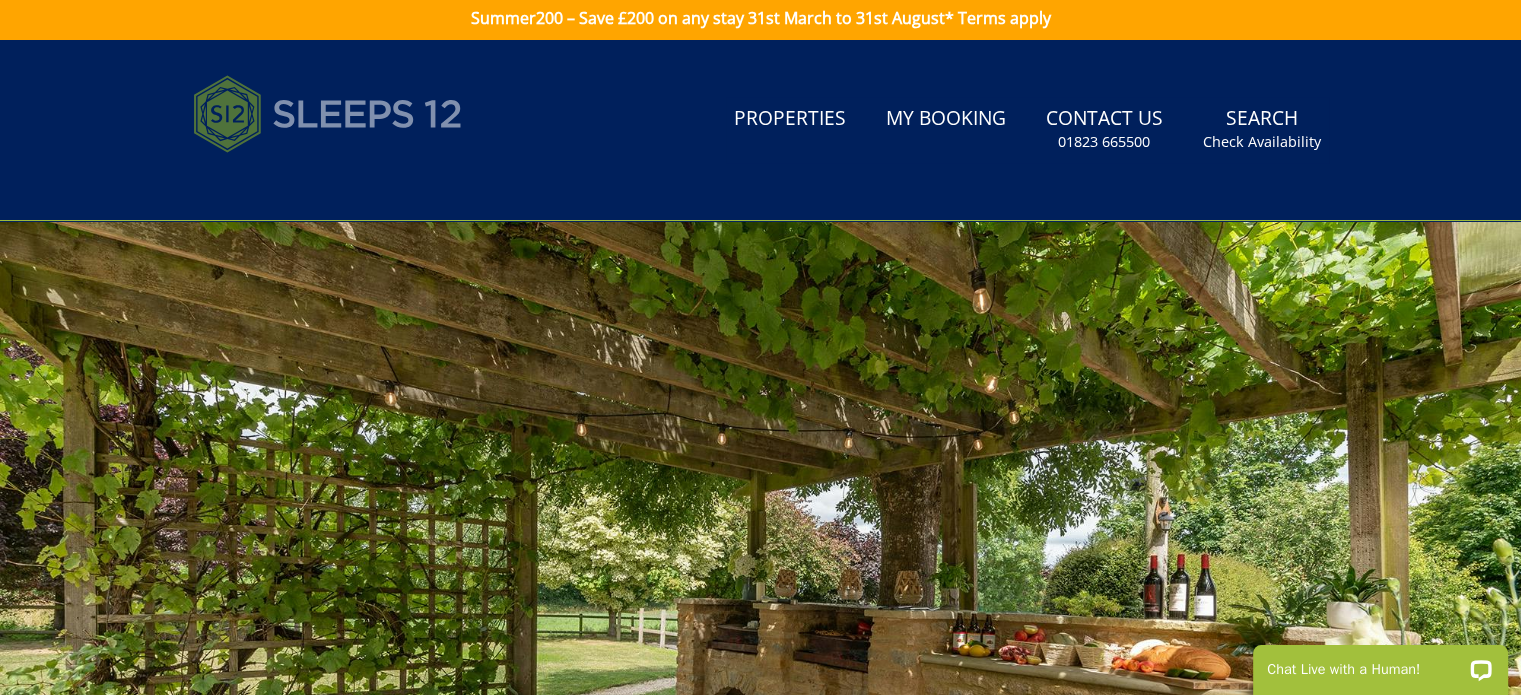 scroll, scrollTop: 0, scrollLeft: 0, axis: both 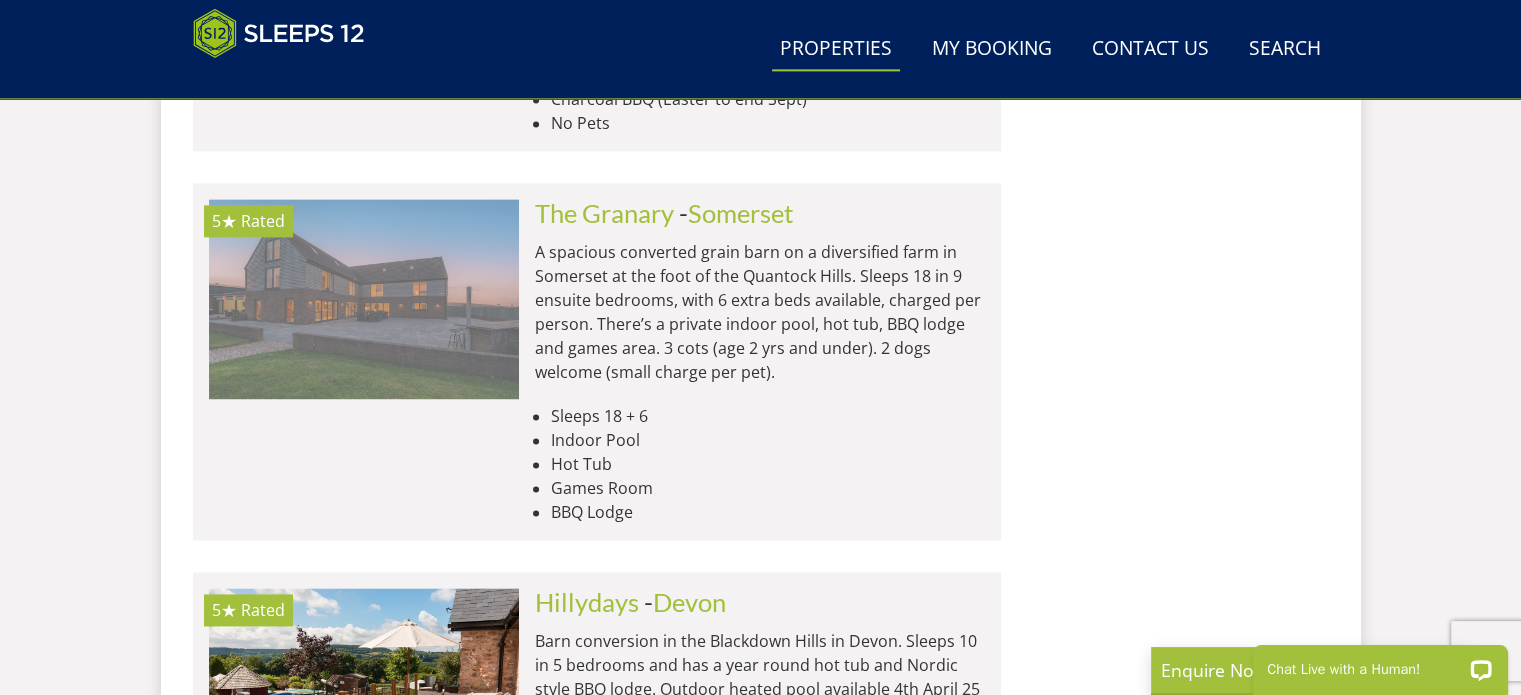 click at bounding box center (364, 299) 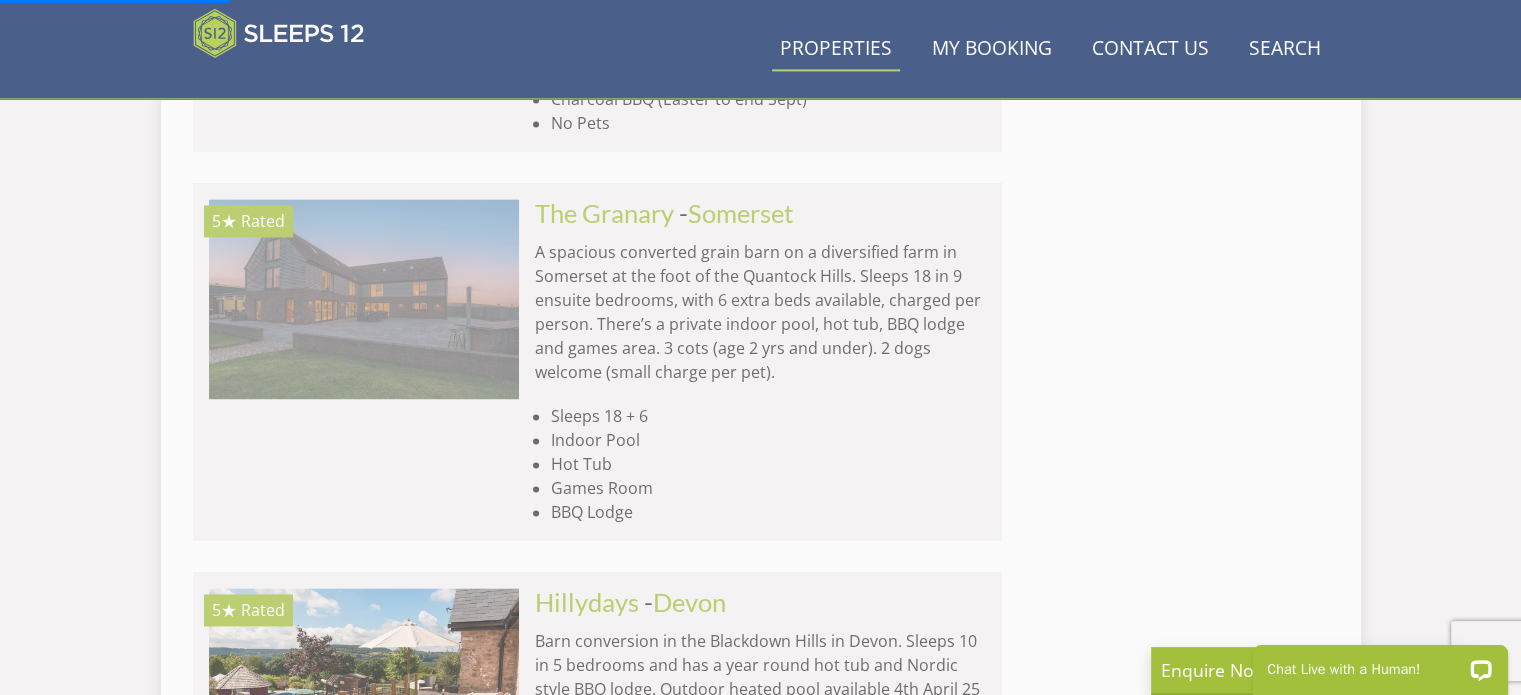 scroll, scrollTop: 0, scrollLeft: 0, axis: both 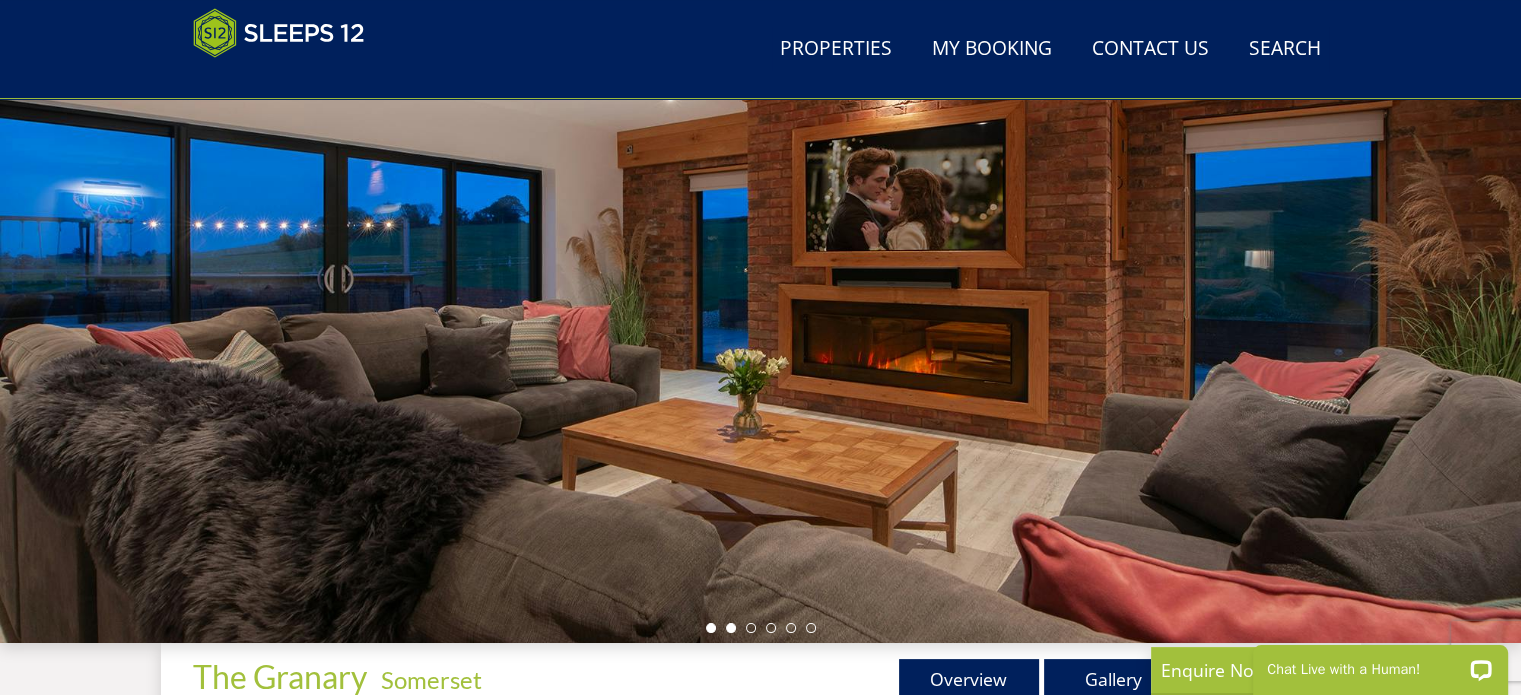click at bounding box center [731, 628] 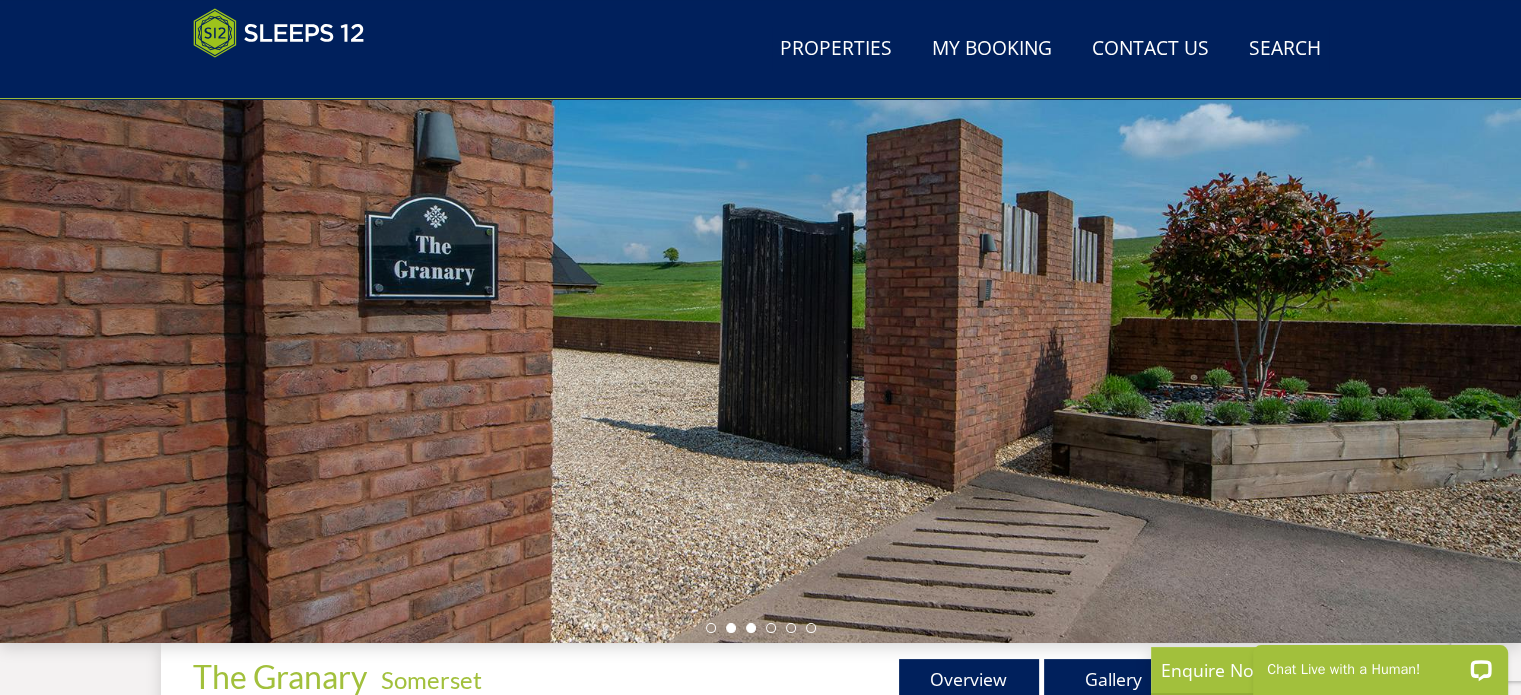 click at bounding box center [751, 628] 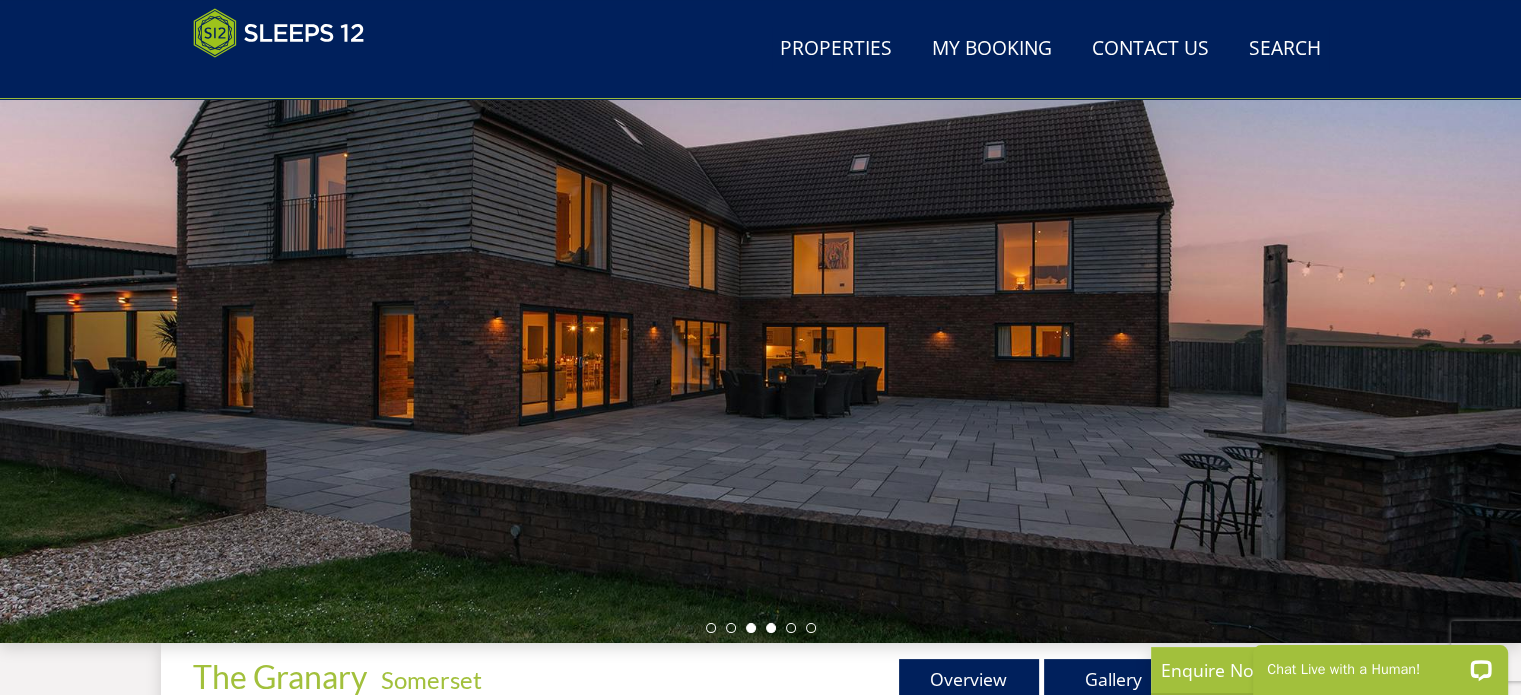 click at bounding box center (771, 628) 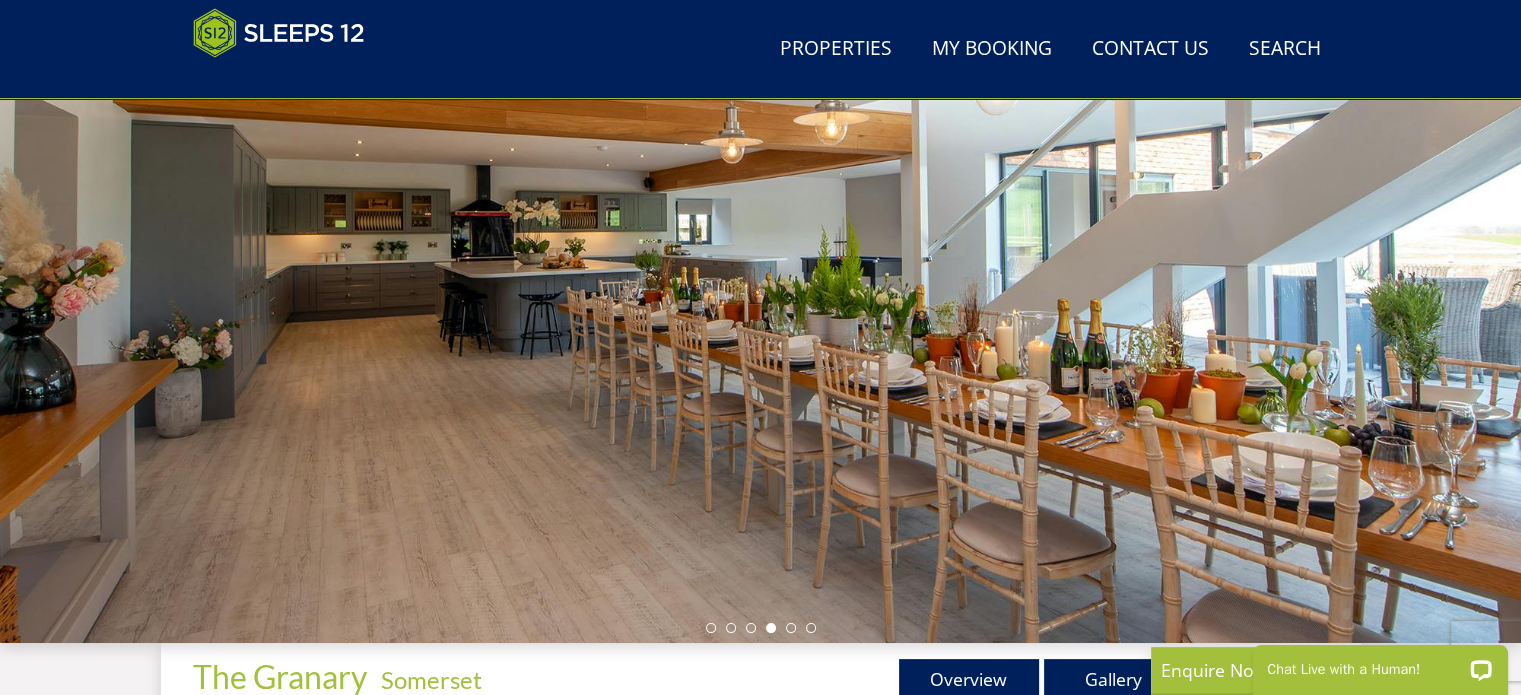click at bounding box center [761, 628] 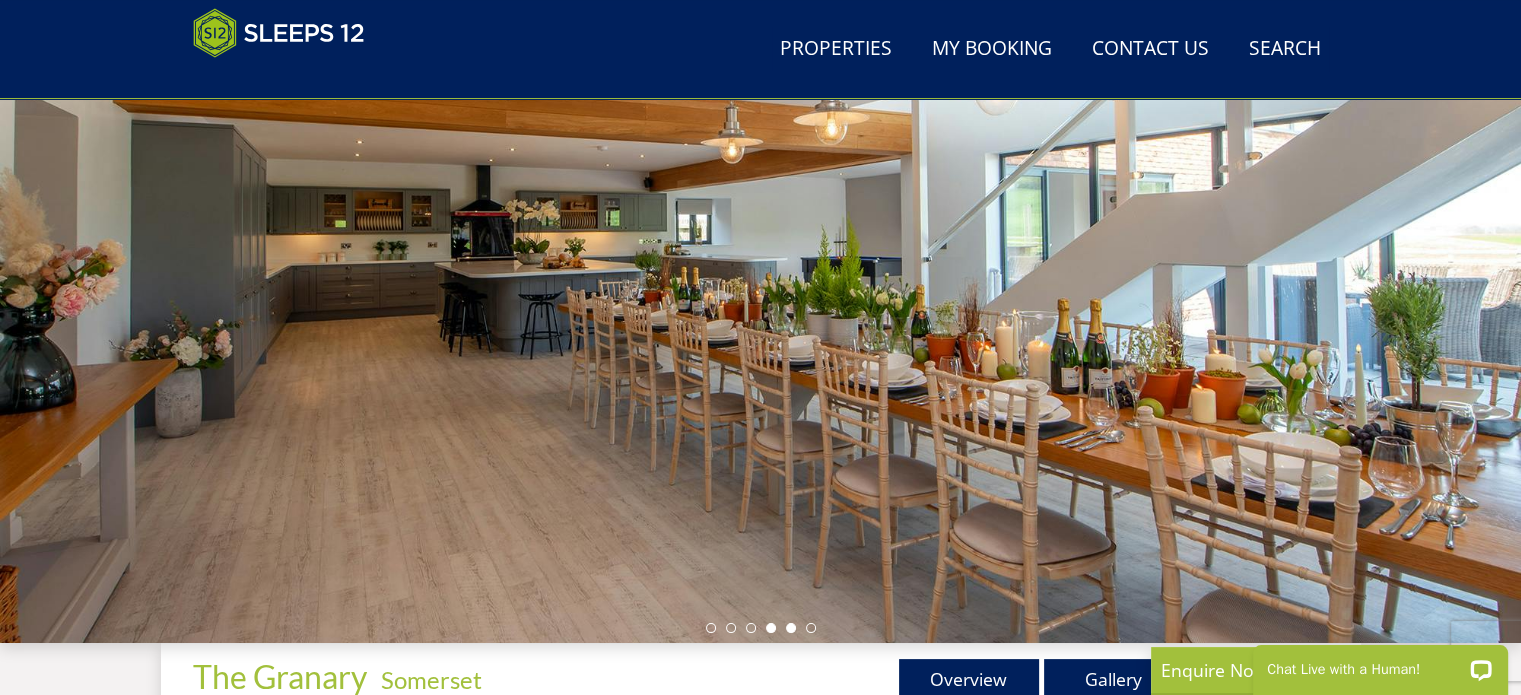 click at bounding box center [791, 628] 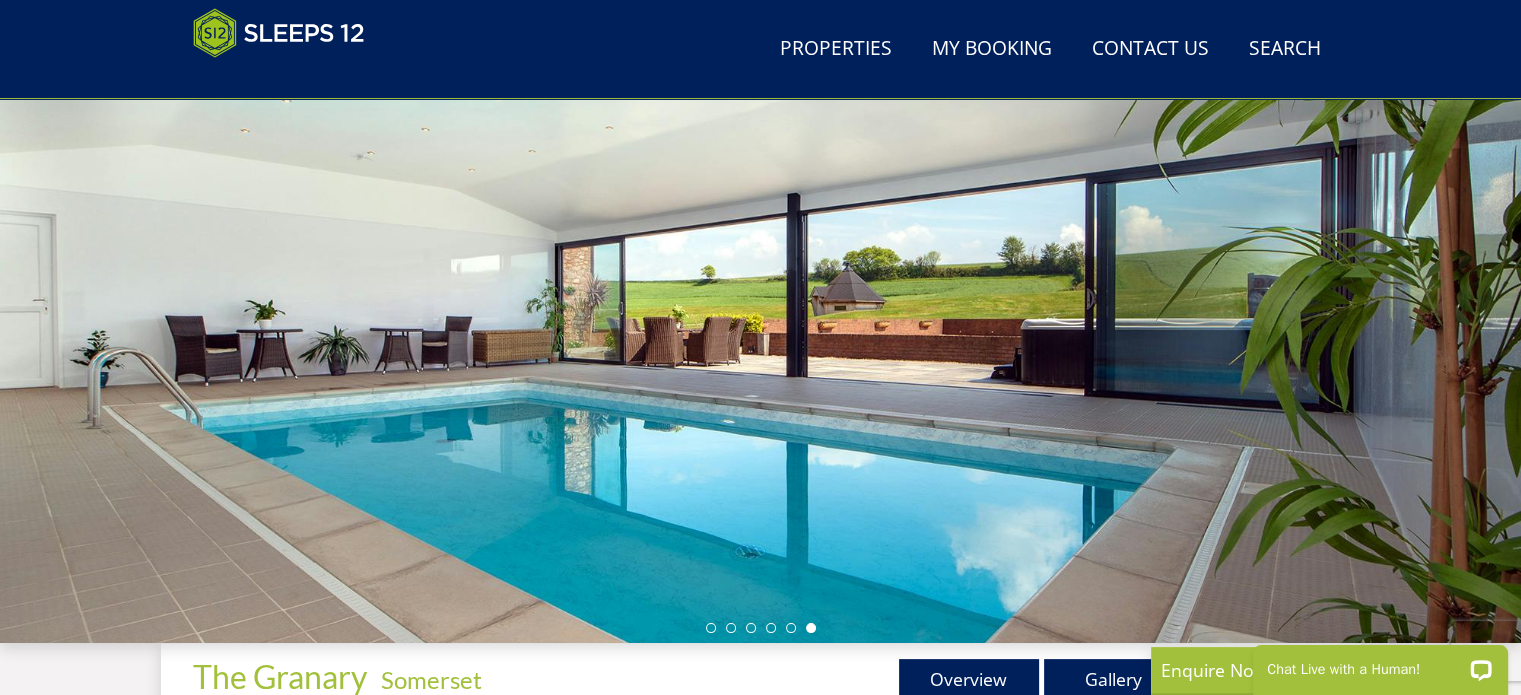 click at bounding box center [811, 628] 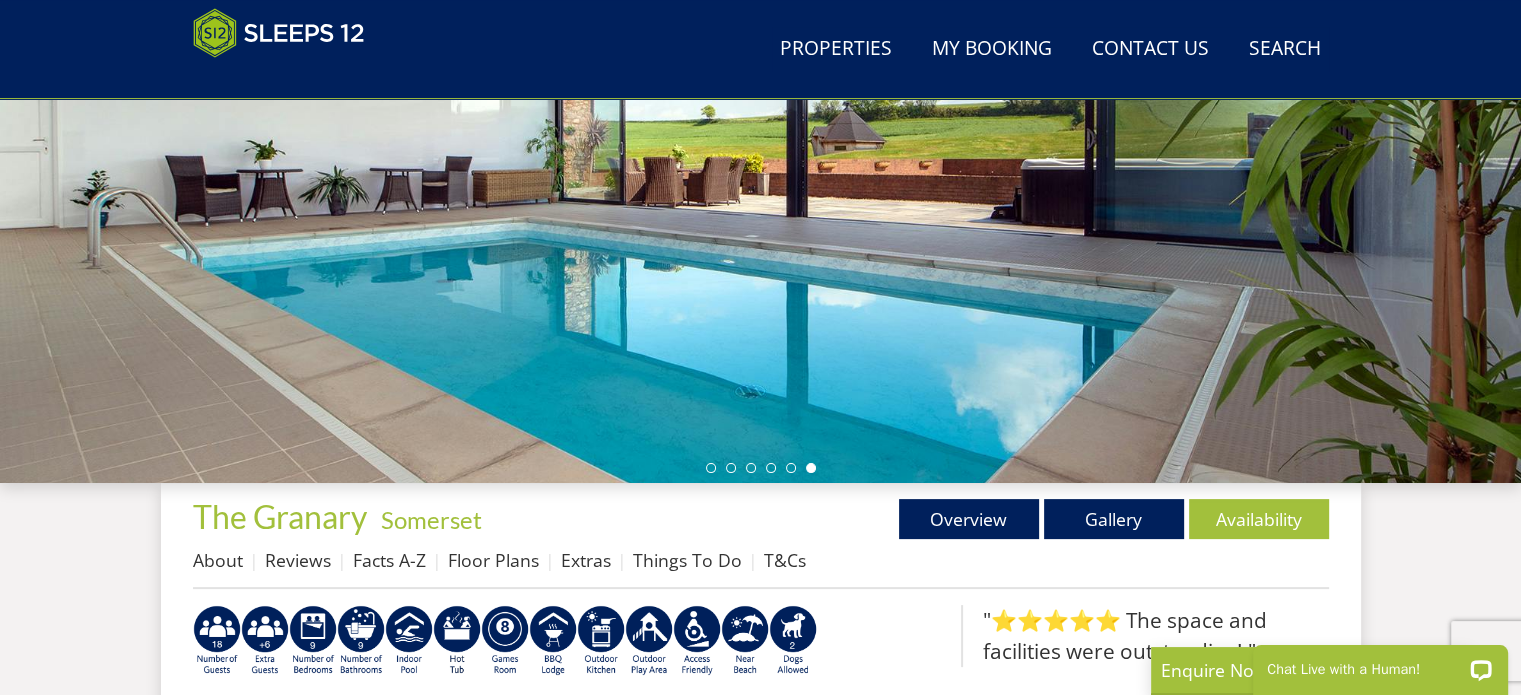 scroll, scrollTop: 400, scrollLeft: 0, axis: vertical 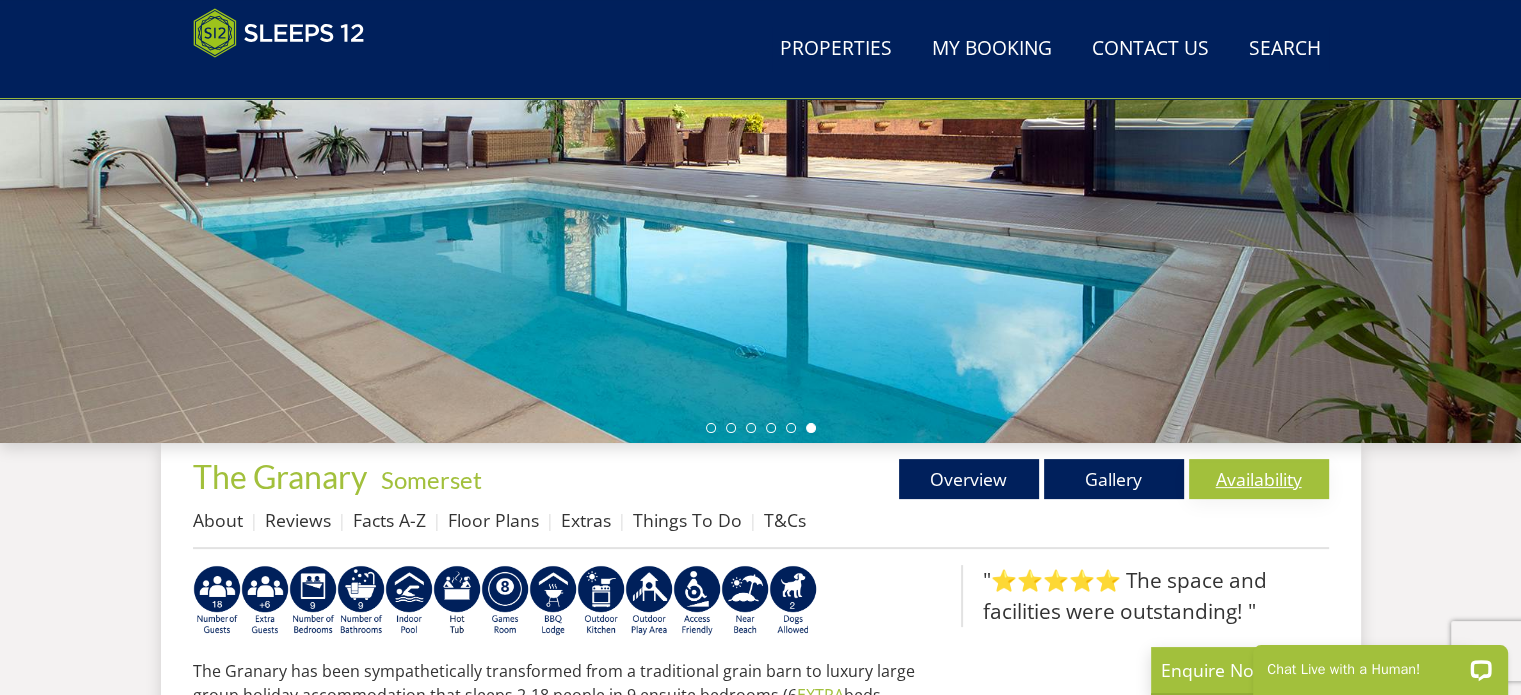 click on "Availability" at bounding box center [1259, 479] 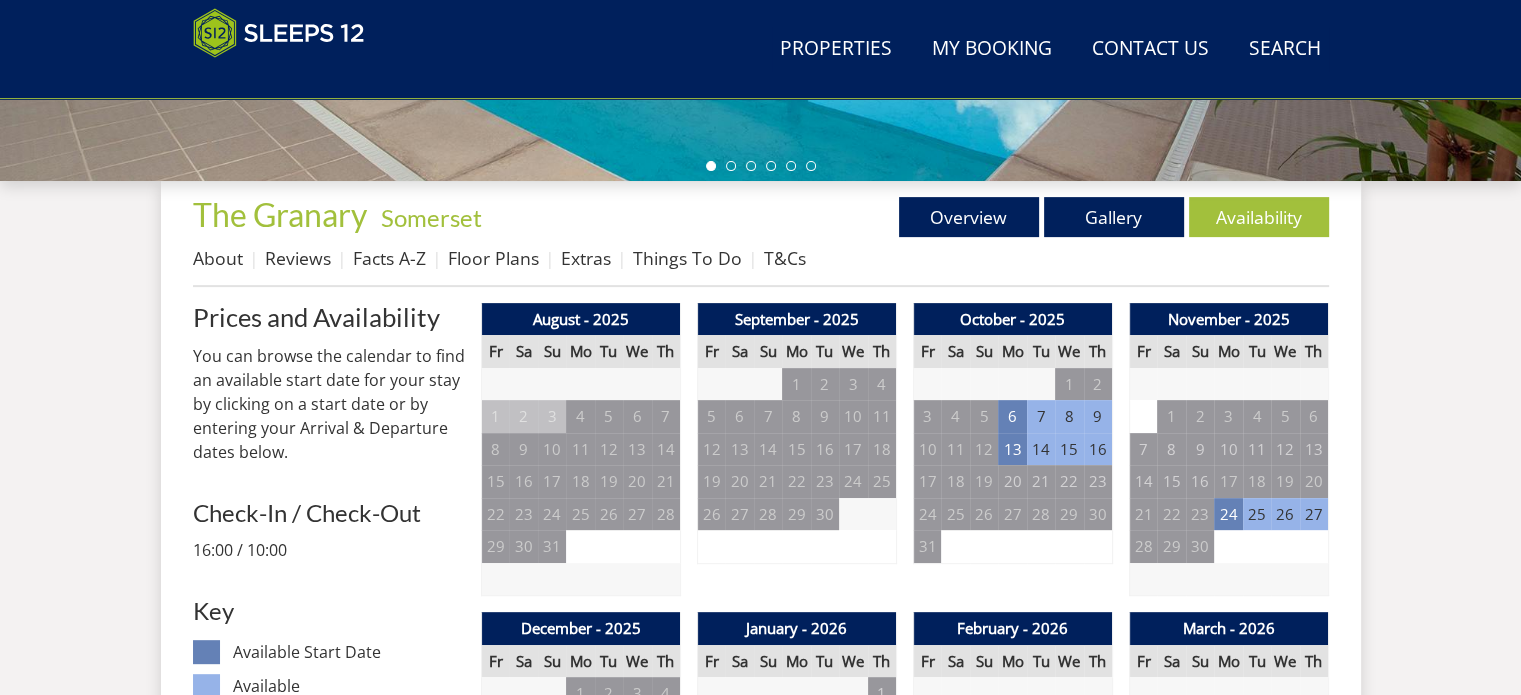 scroll, scrollTop: 700, scrollLeft: 0, axis: vertical 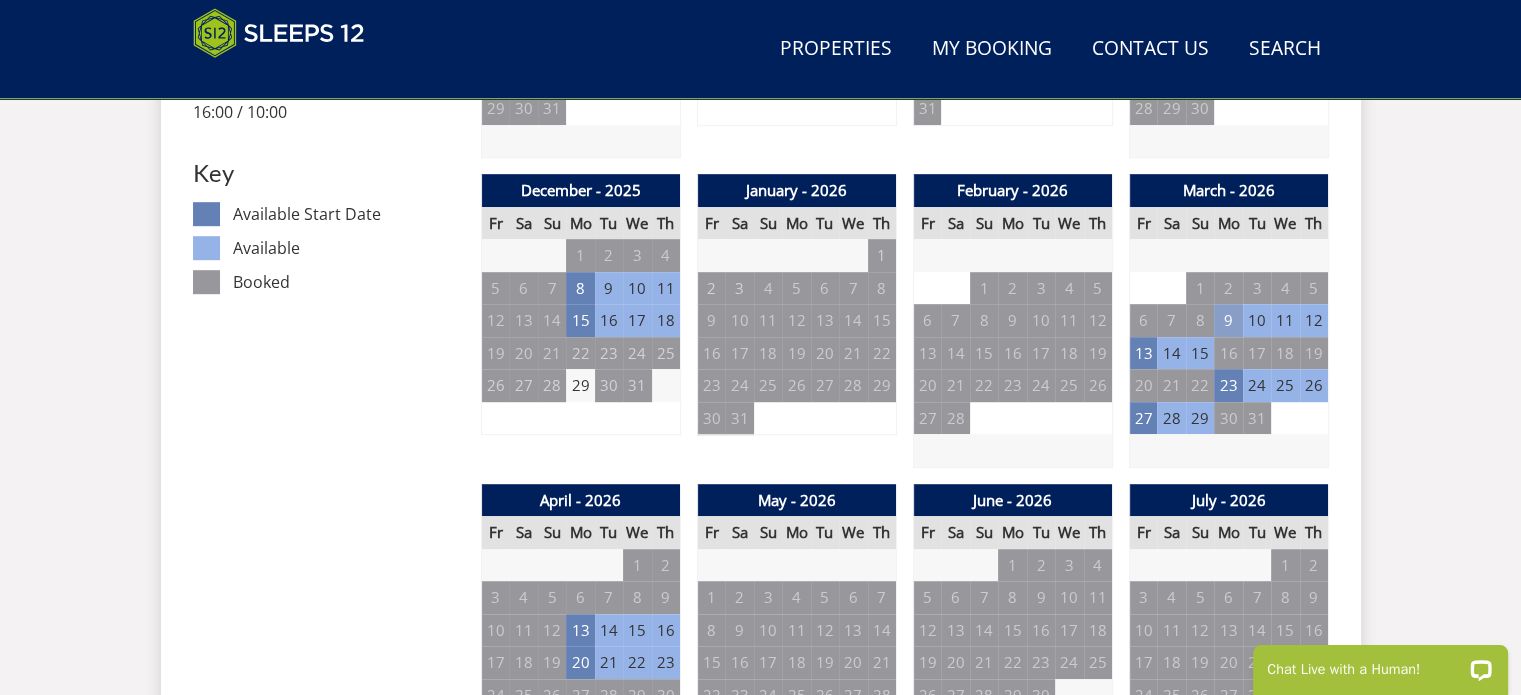 click on "9" at bounding box center [1228, 320] 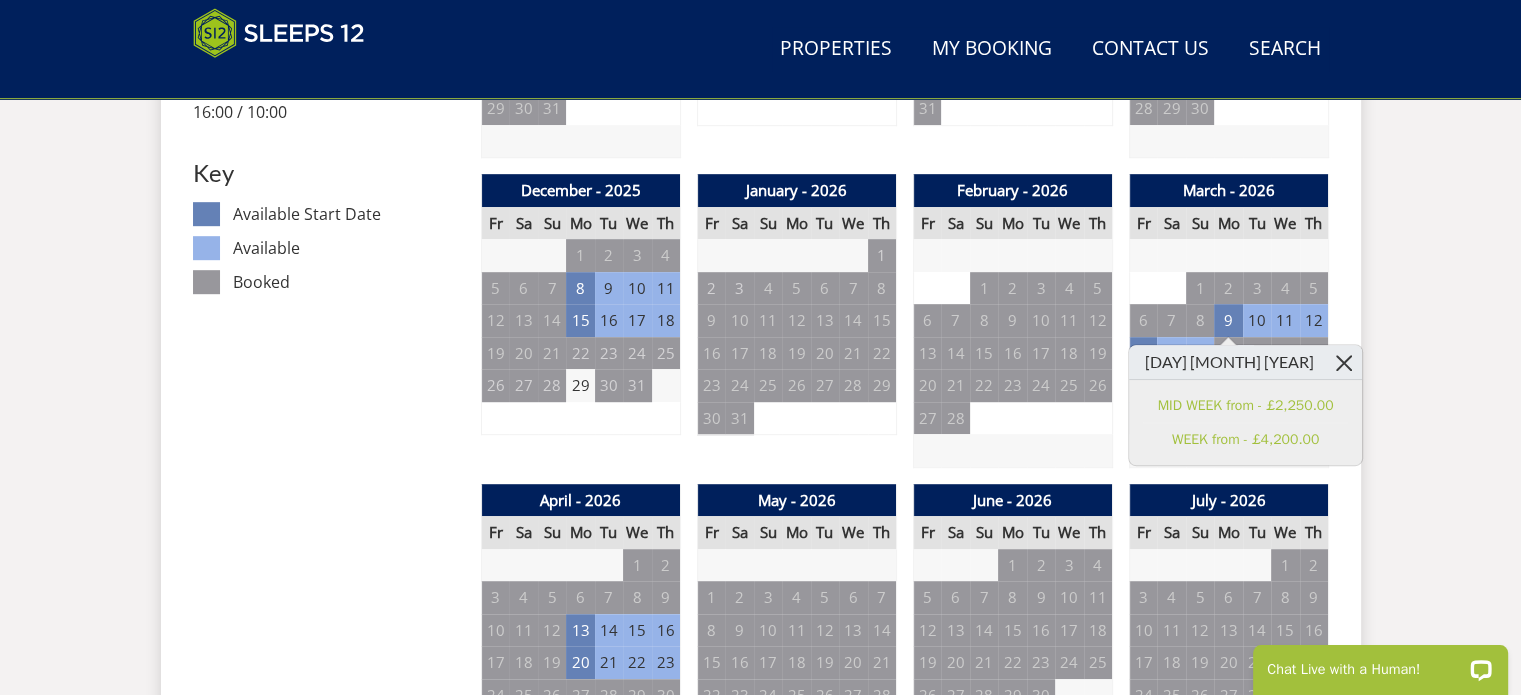 click at bounding box center [1344, 362] 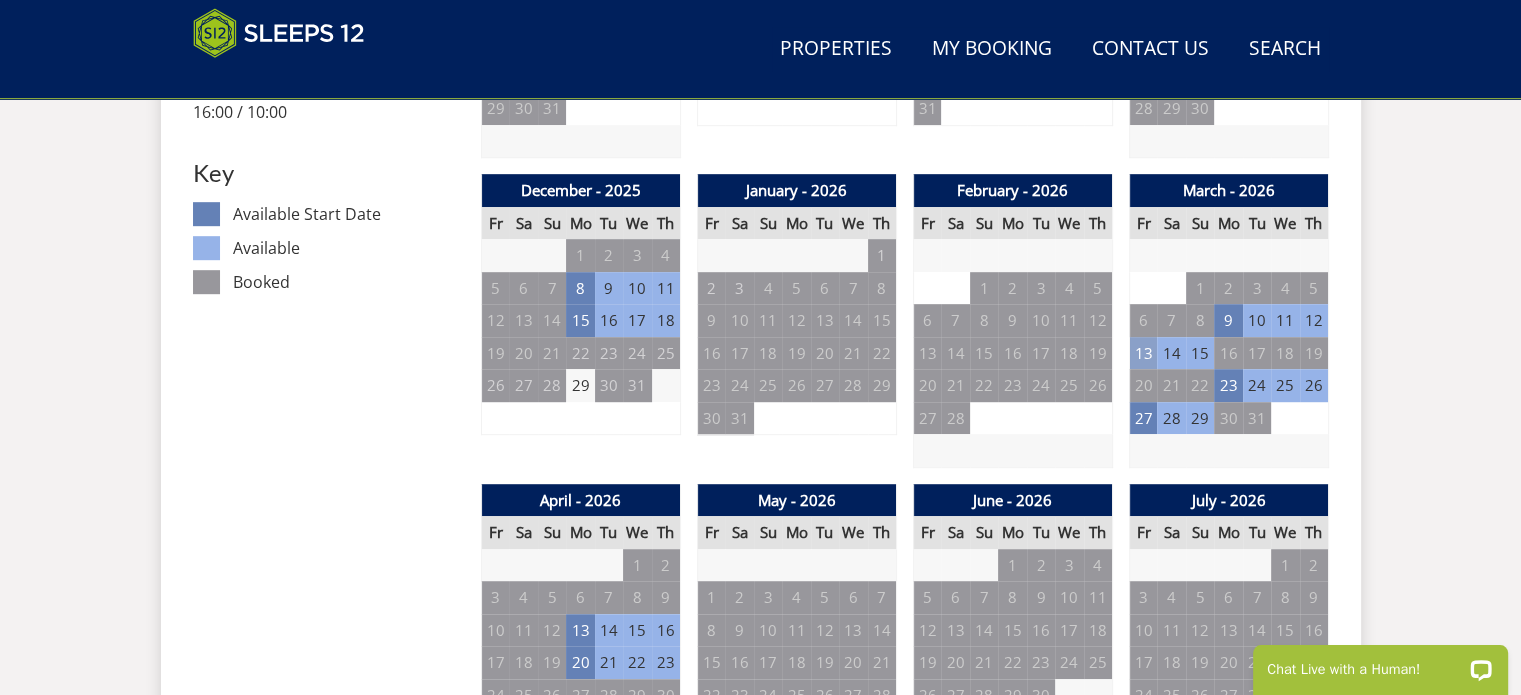 click on "13" at bounding box center [1143, 353] 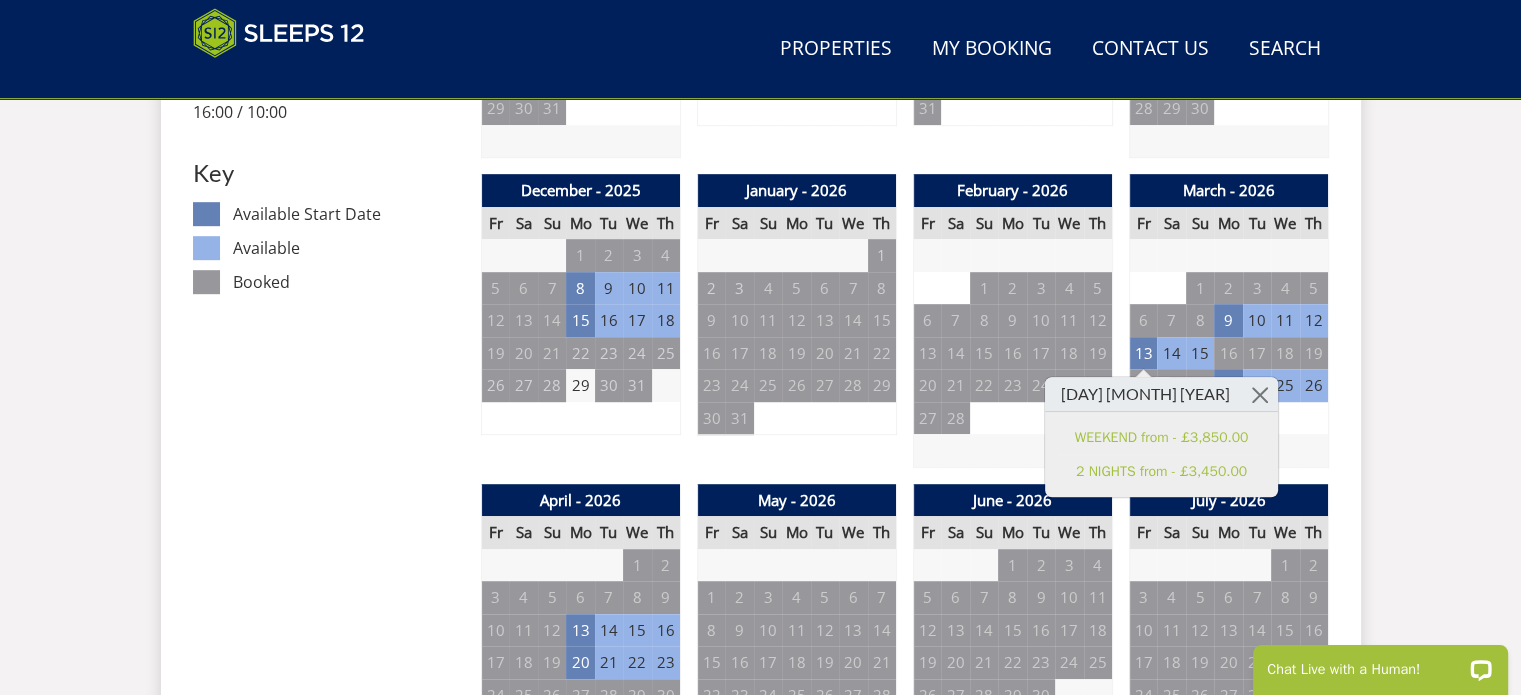 click on "2" at bounding box center [1314, 418] 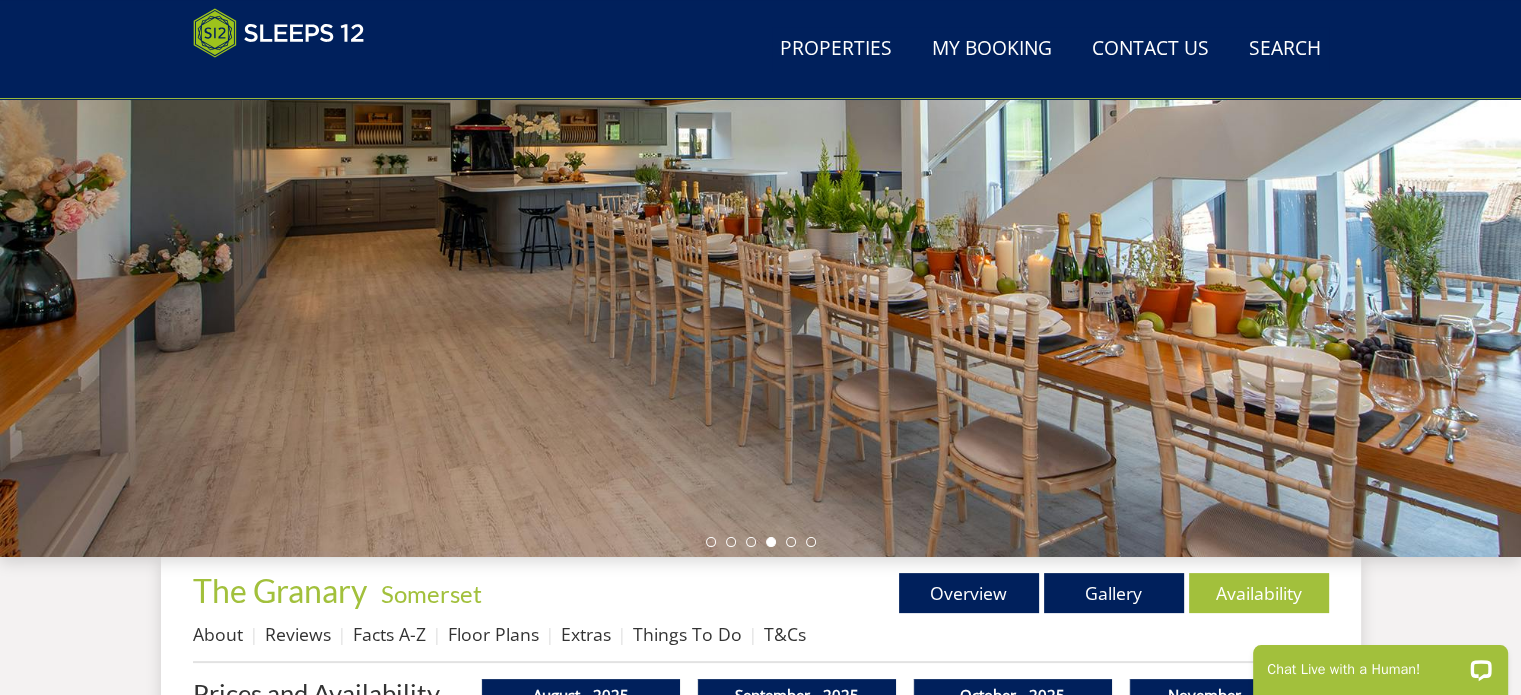 scroll, scrollTop: 100, scrollLeft: 0, axis: vertical 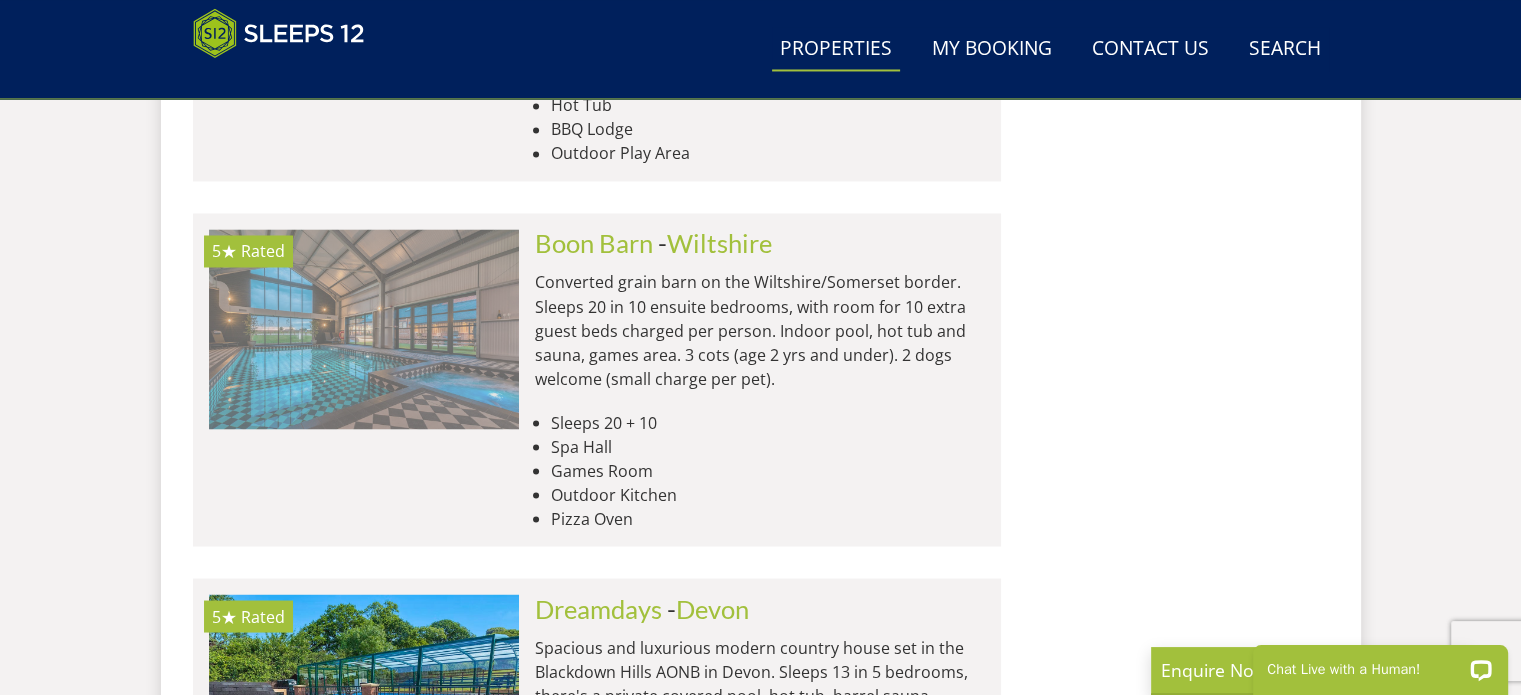 click at bounding box center (364, 329) 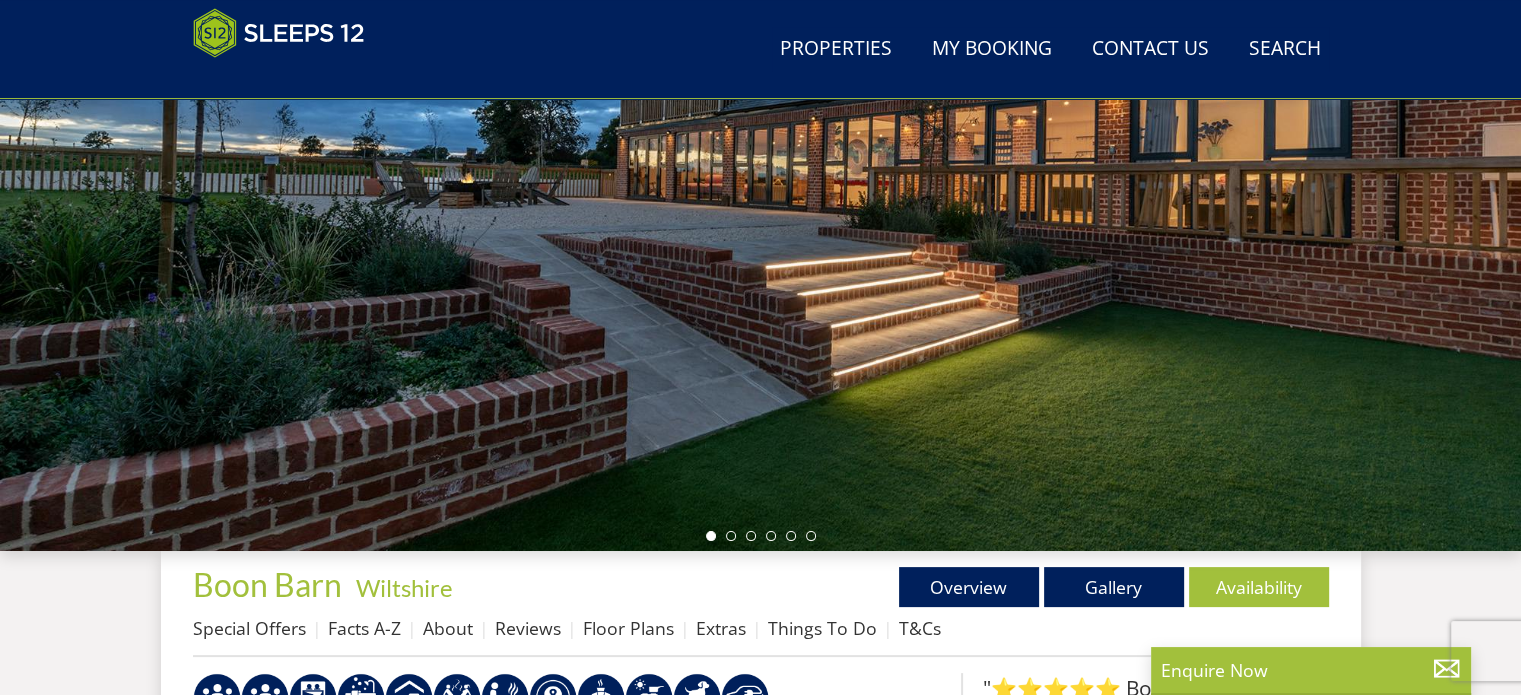 scroll, scrollTop: 300, scrollLeft: 0, axis: vertical 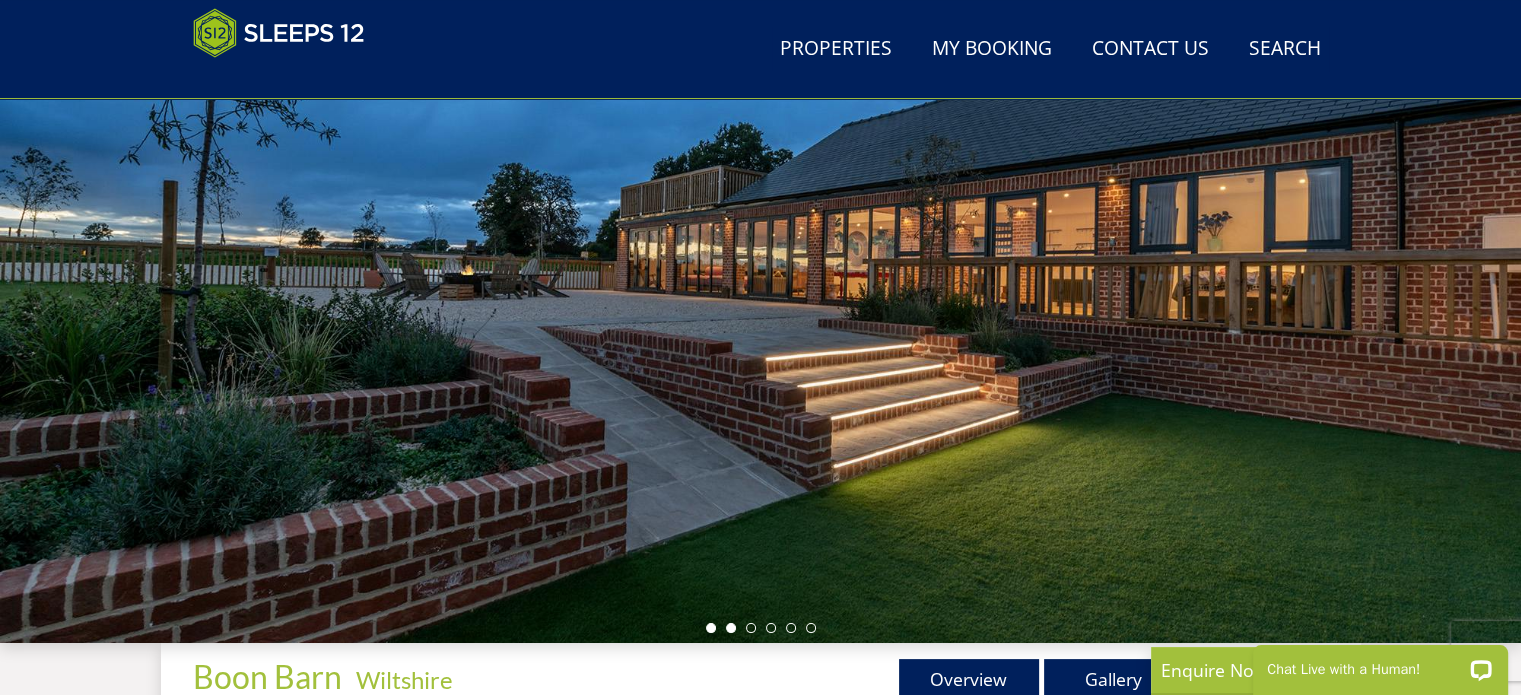 click at bounding box center [731, 628] 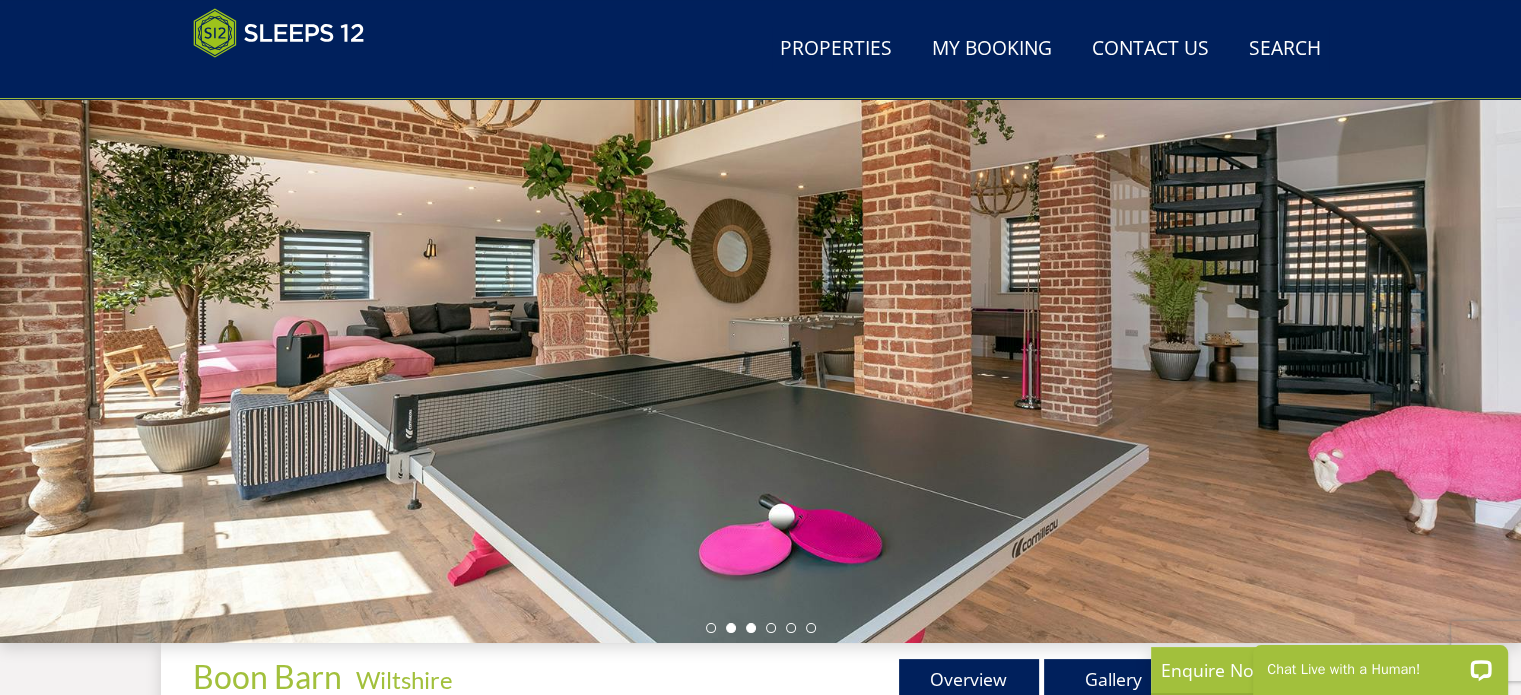 click at bounding box center (751, 628) 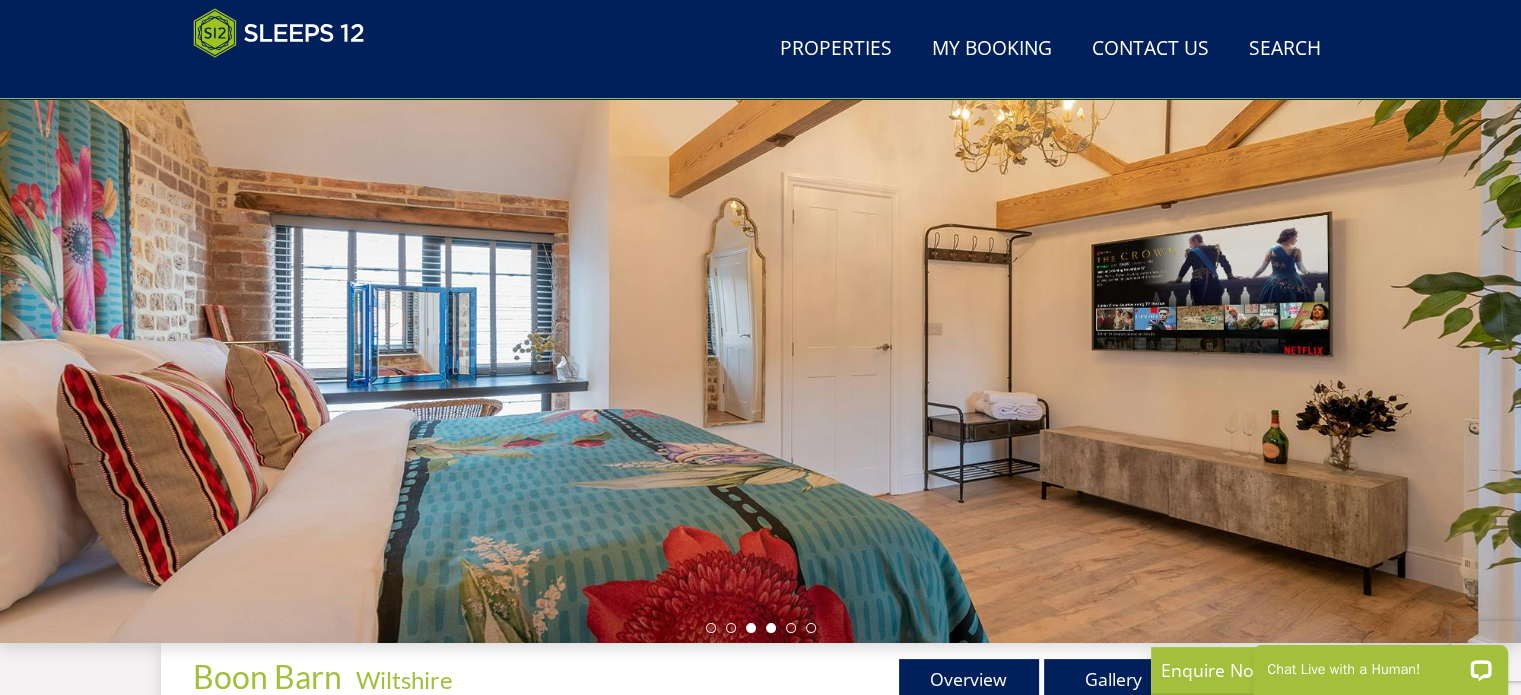 click at bounding box center [771, 628] 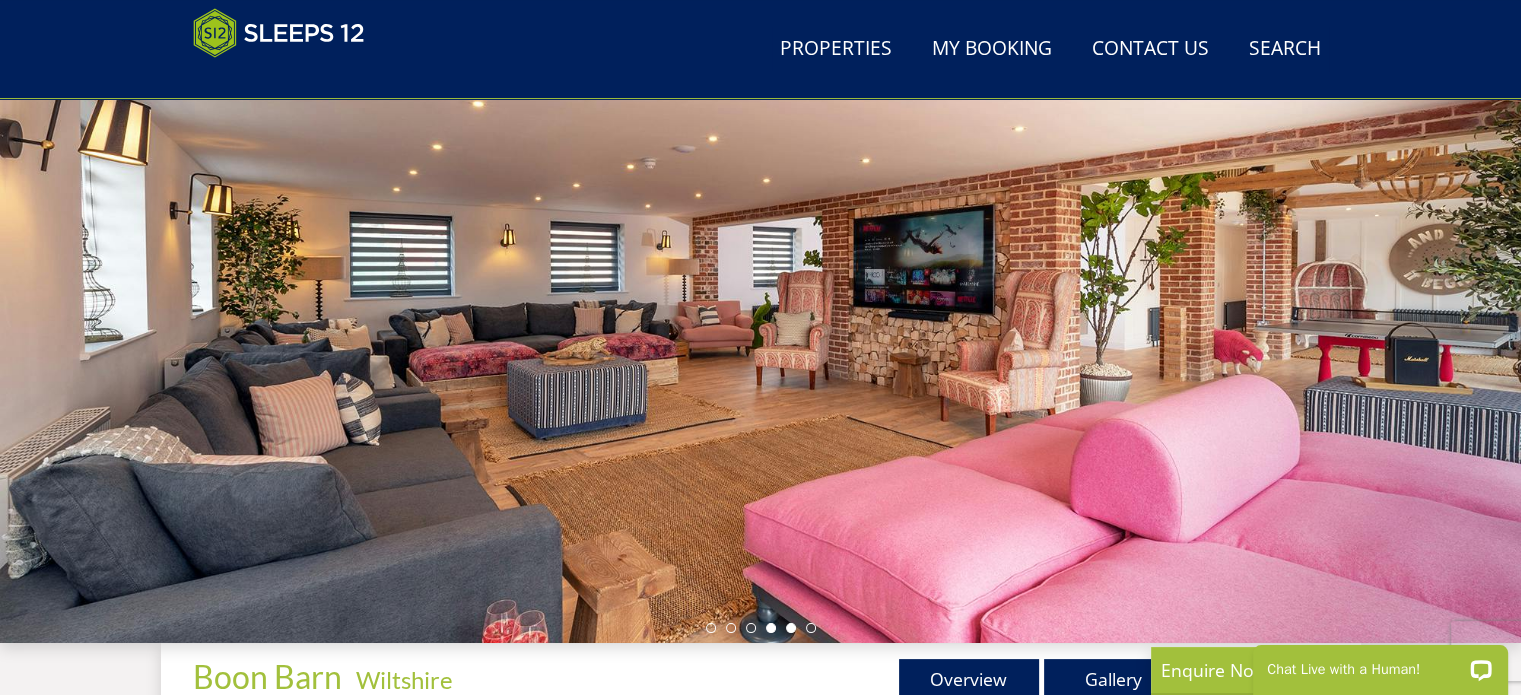 click at bounding box center (791, 628) 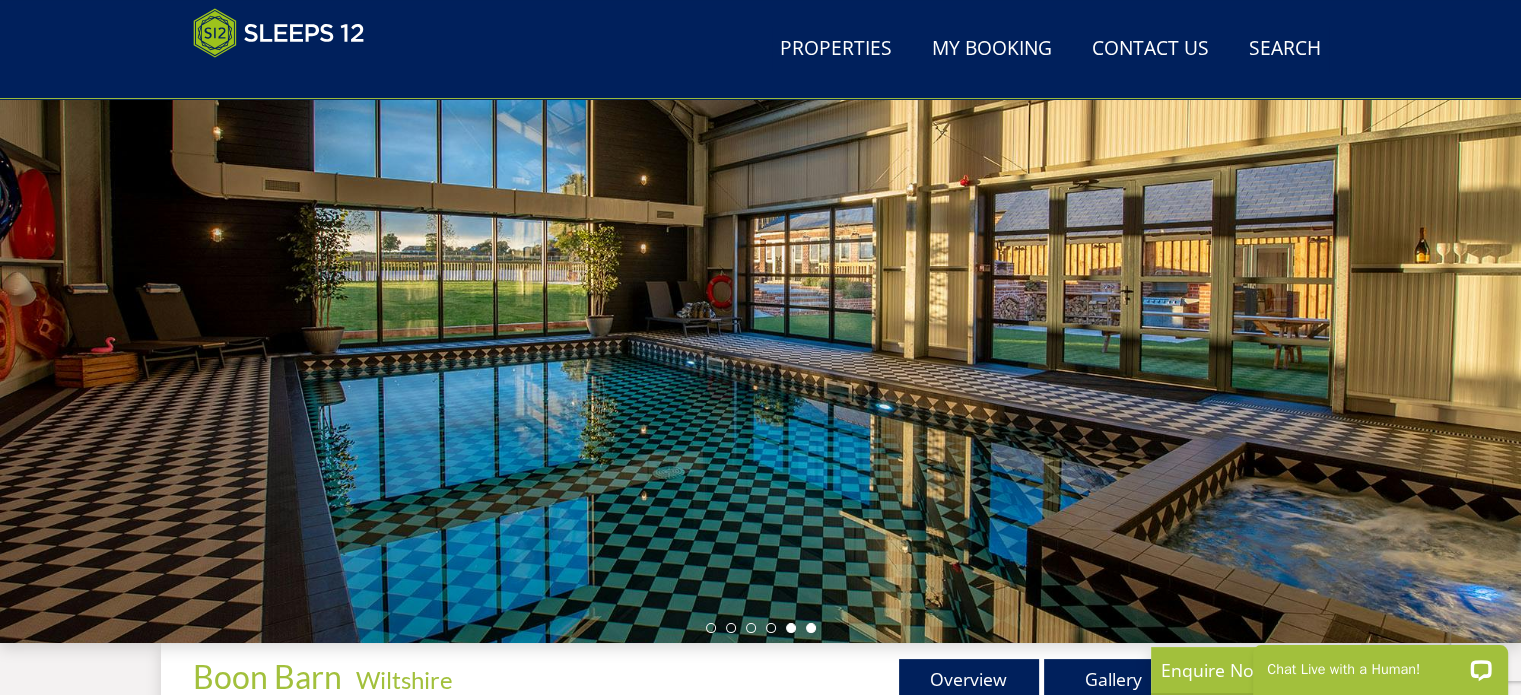 click at bounding box center [811, 628] 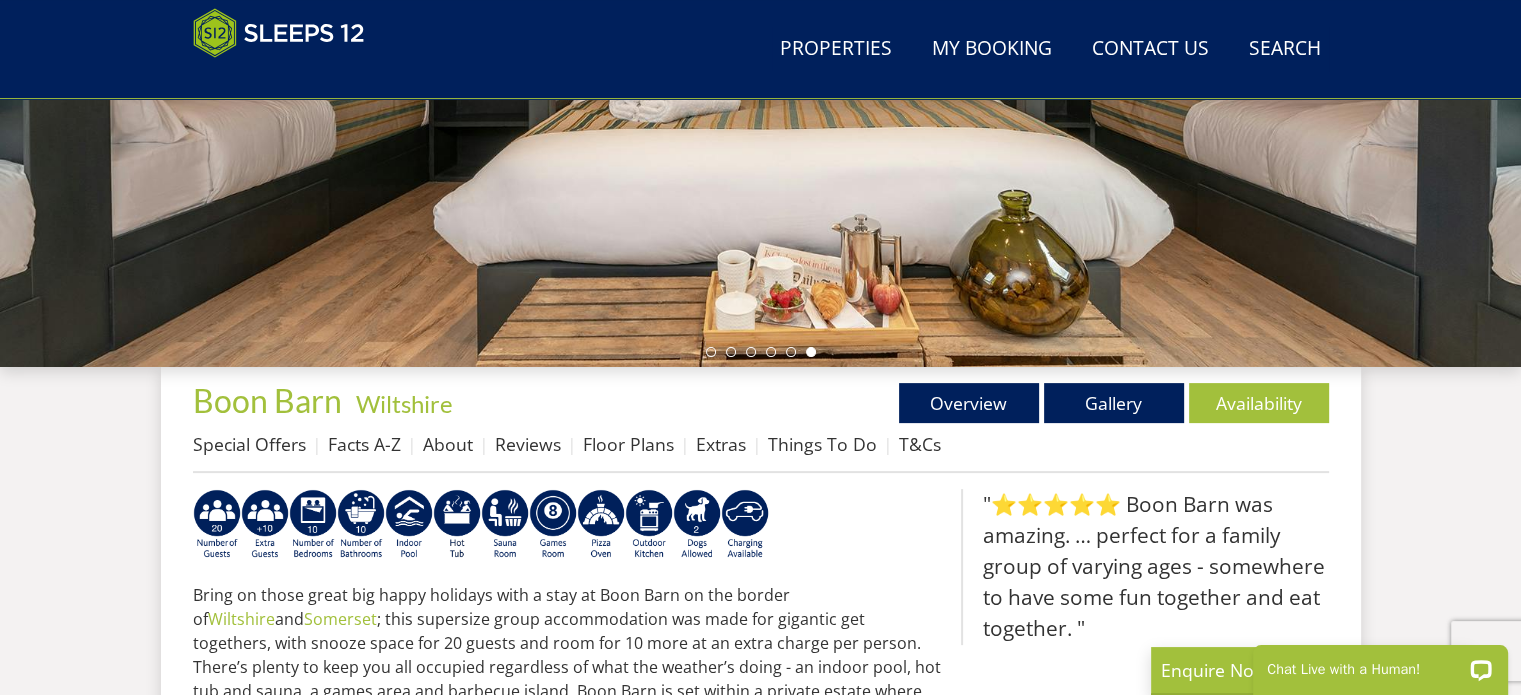 scroll, scrollTop: 700, scrollLeft: 0, axis: vertical 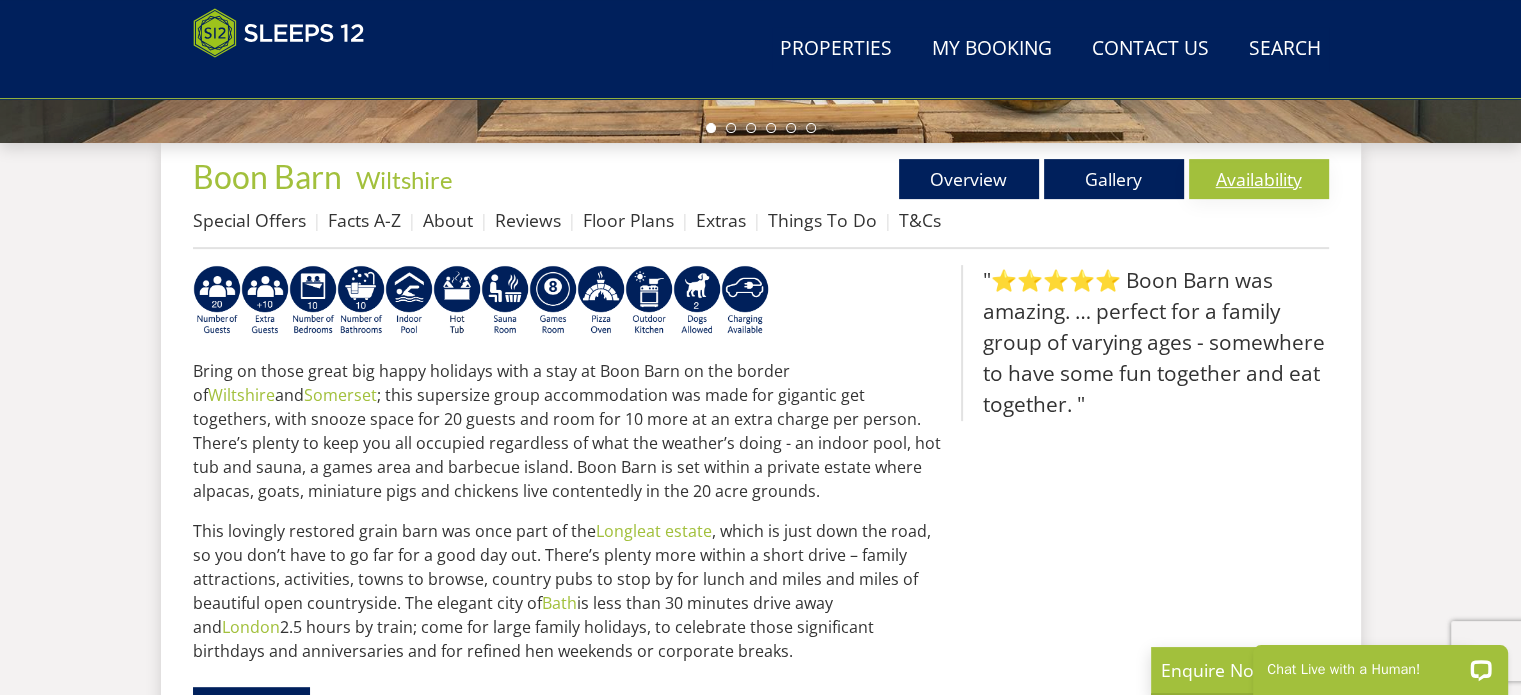 click on "Availability" at bounding box center (1259, 179) 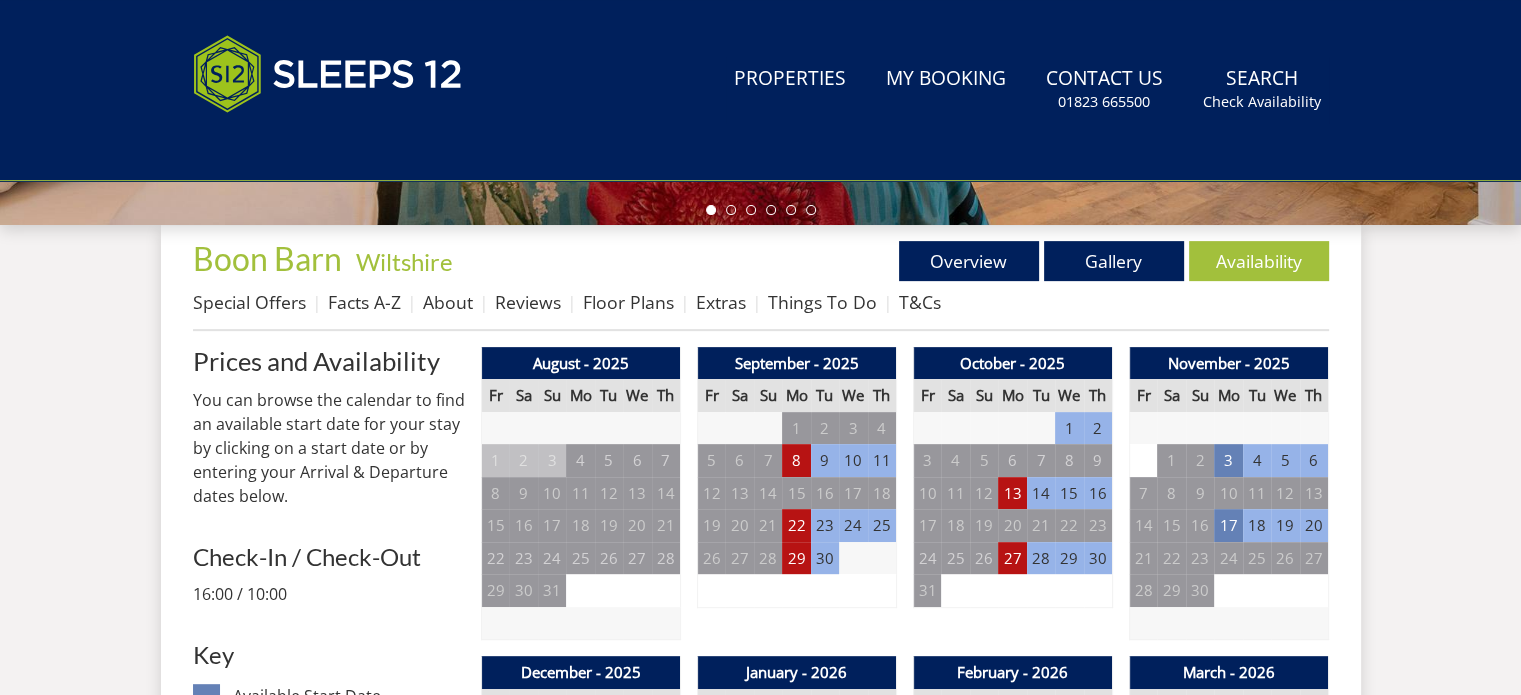 scroll, scrollTop: 0, scrollLeft: 0, axis: both 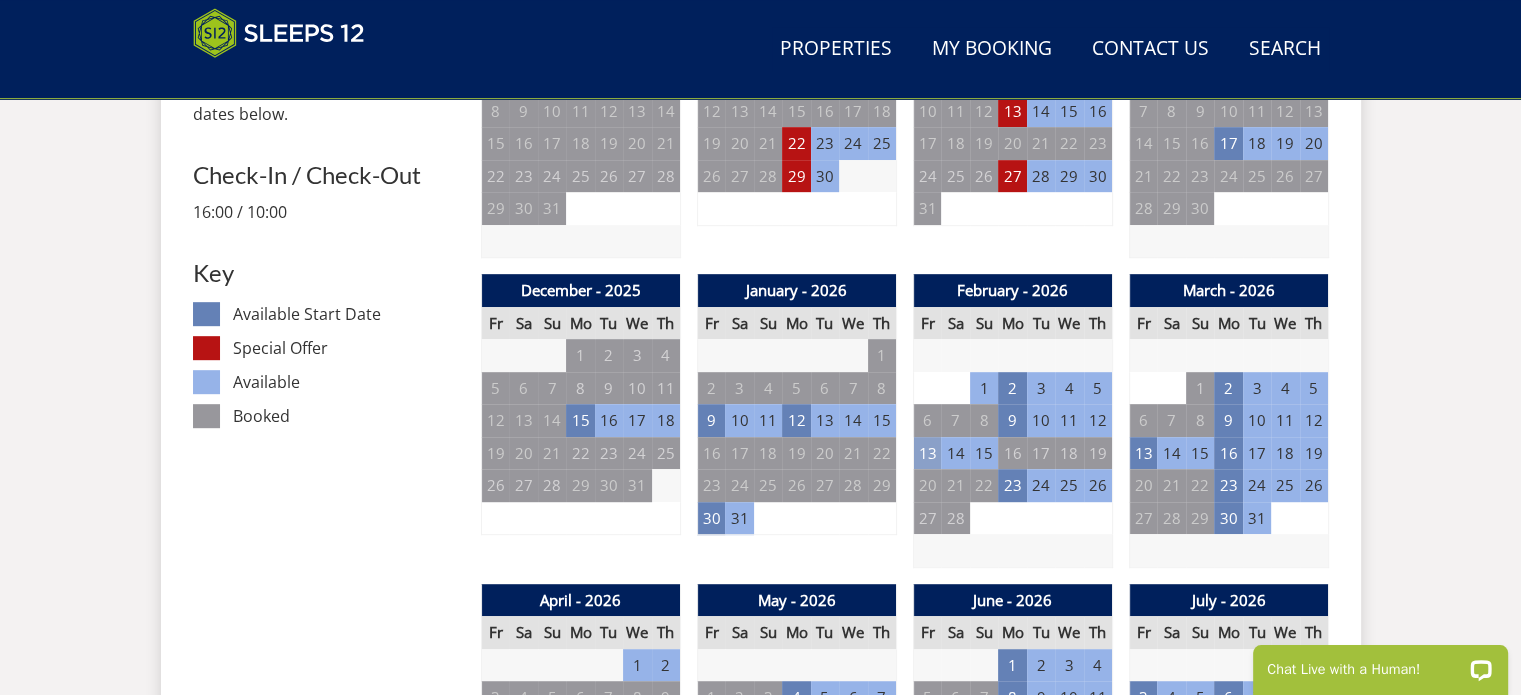 click on "13" at bounding box center (927, 453) 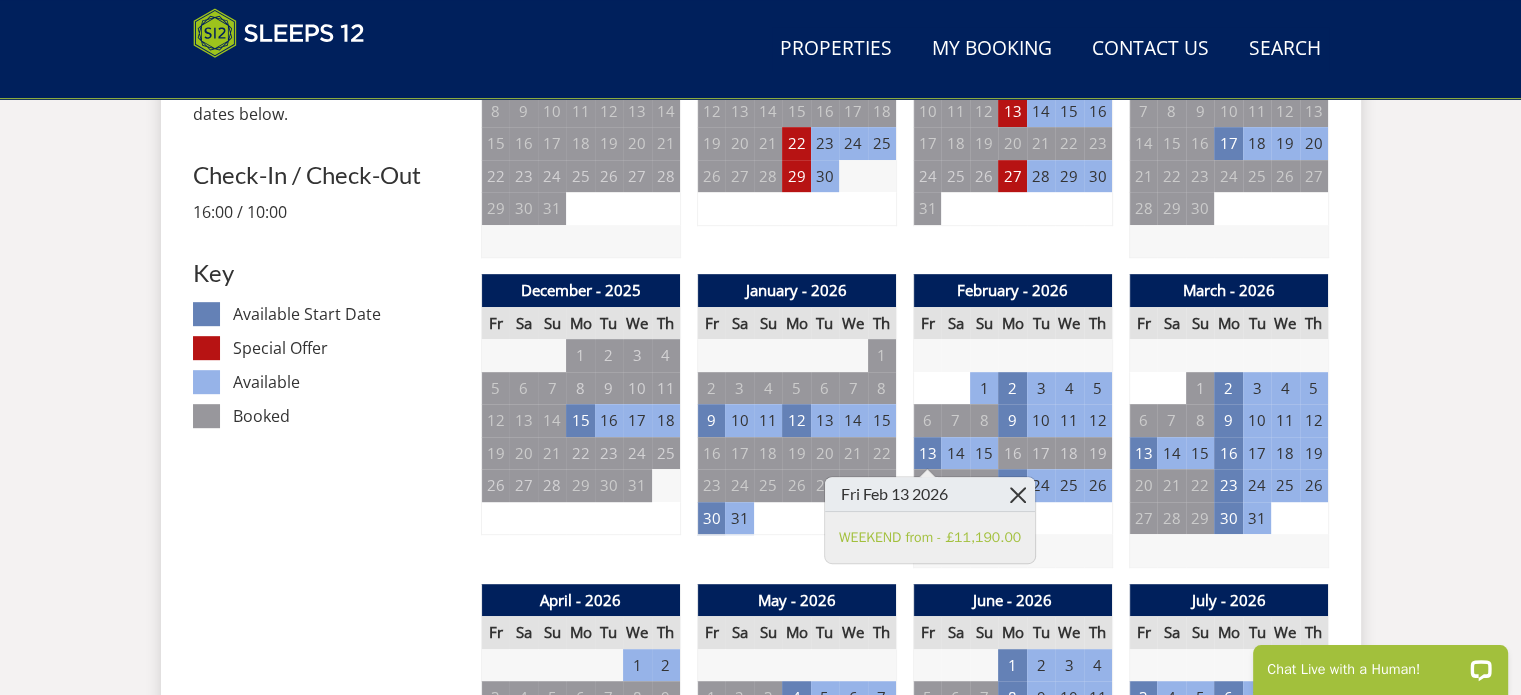 click at bounding box center (1017, 494) 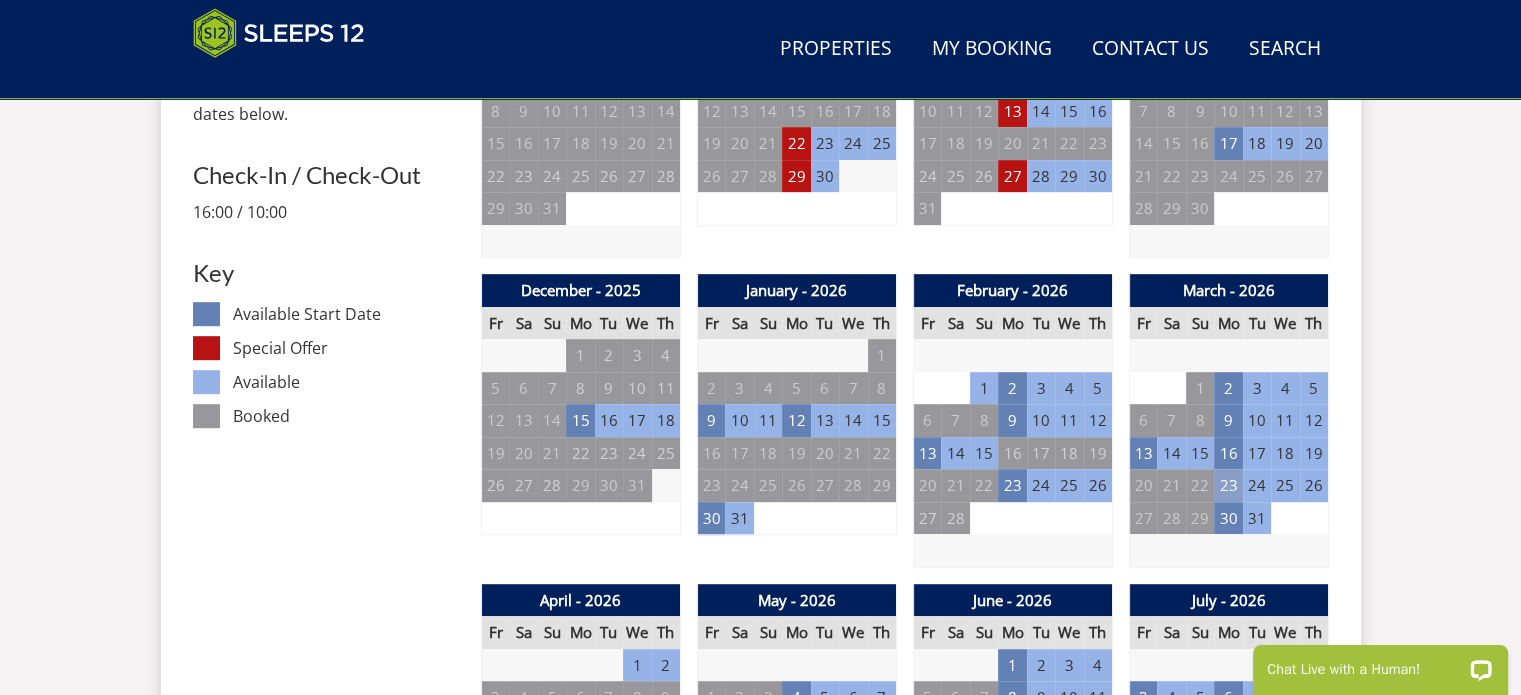 click on "23" at bounding box center [1228, 485] 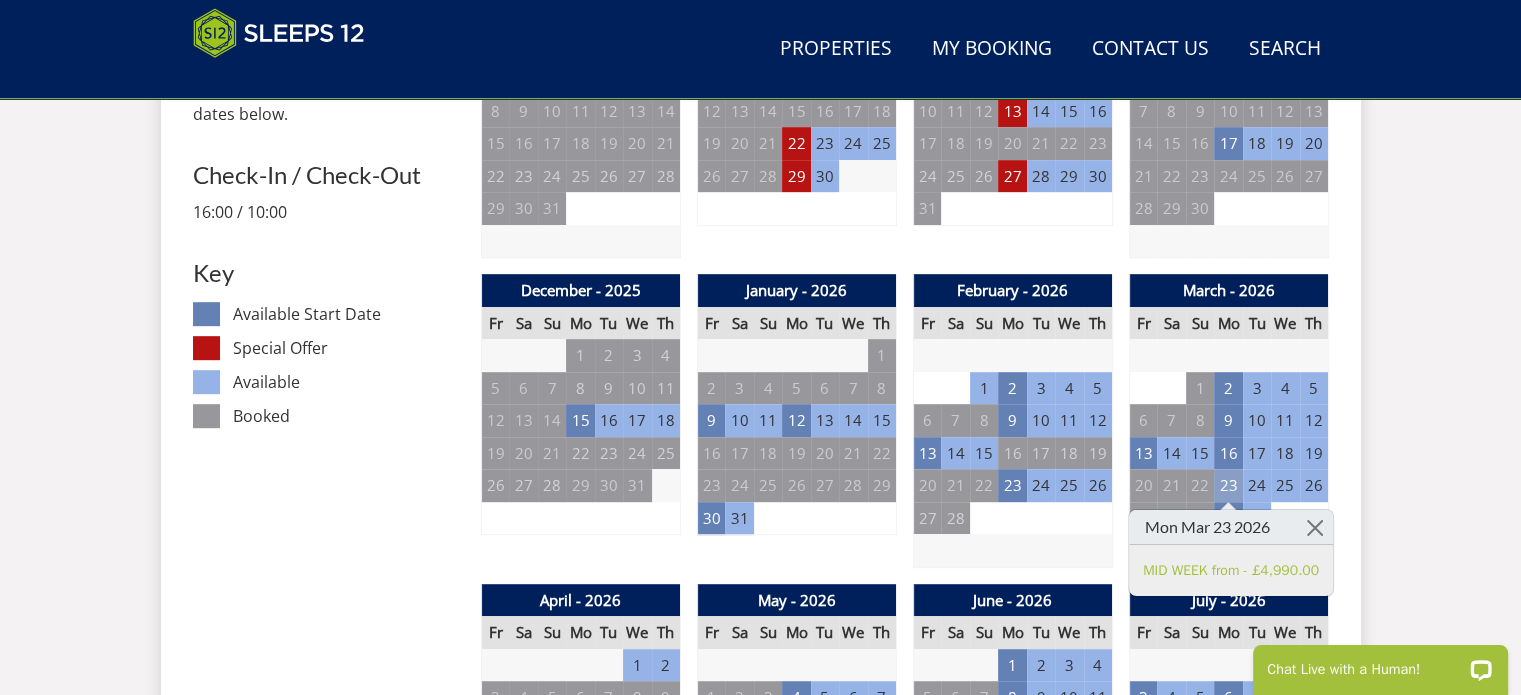 click on "23" at bounding box center [1228, 485] 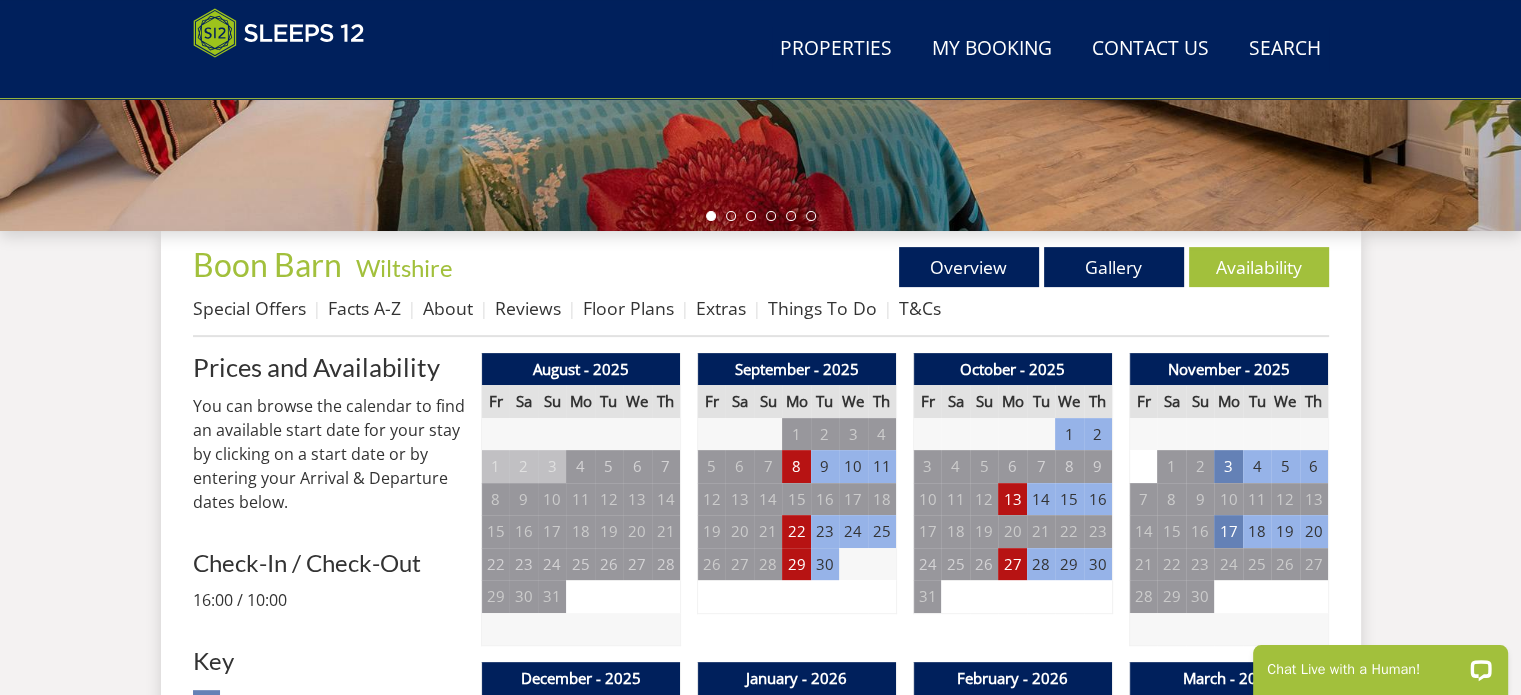 scroll, scrollTop: 600, scrollLeft: 0, axis: vertical 